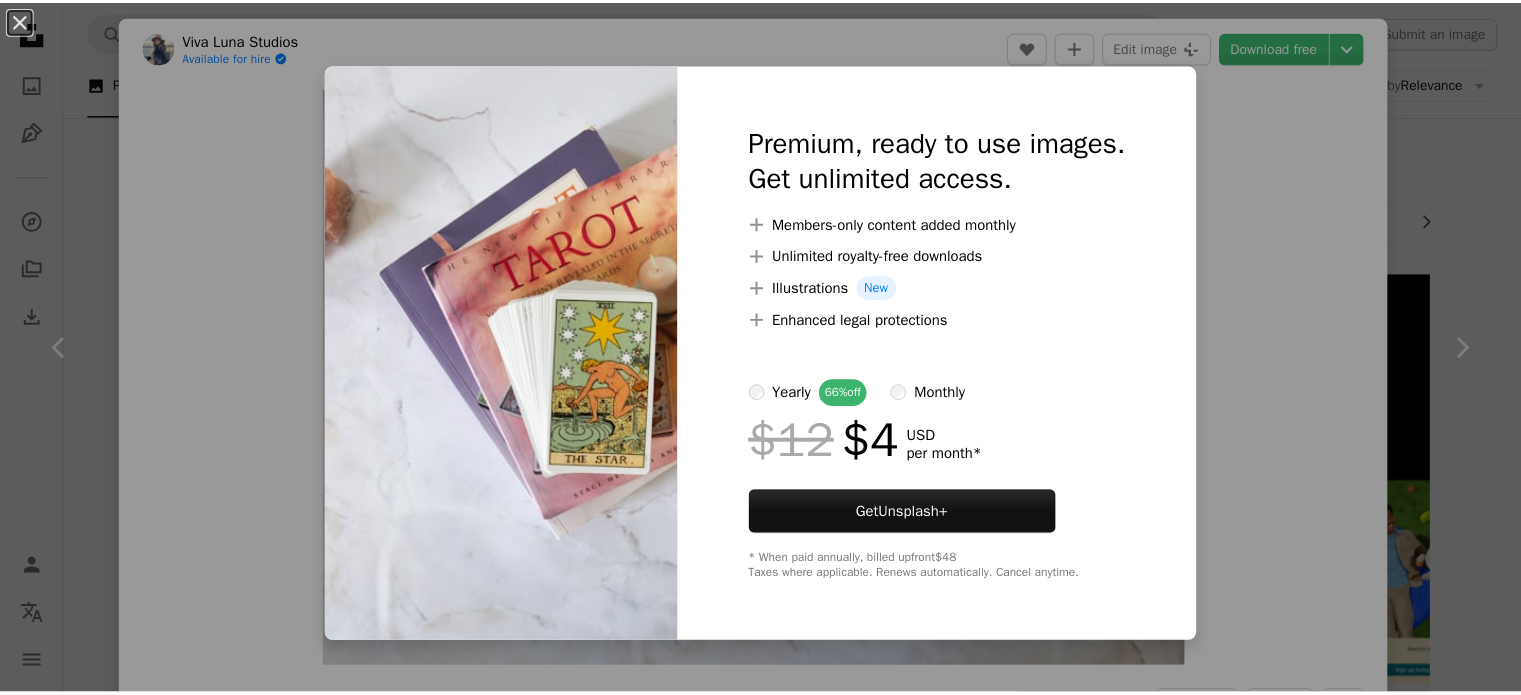 scroll, scrollTop: 900, scrollLeft: 0, axis: vertical 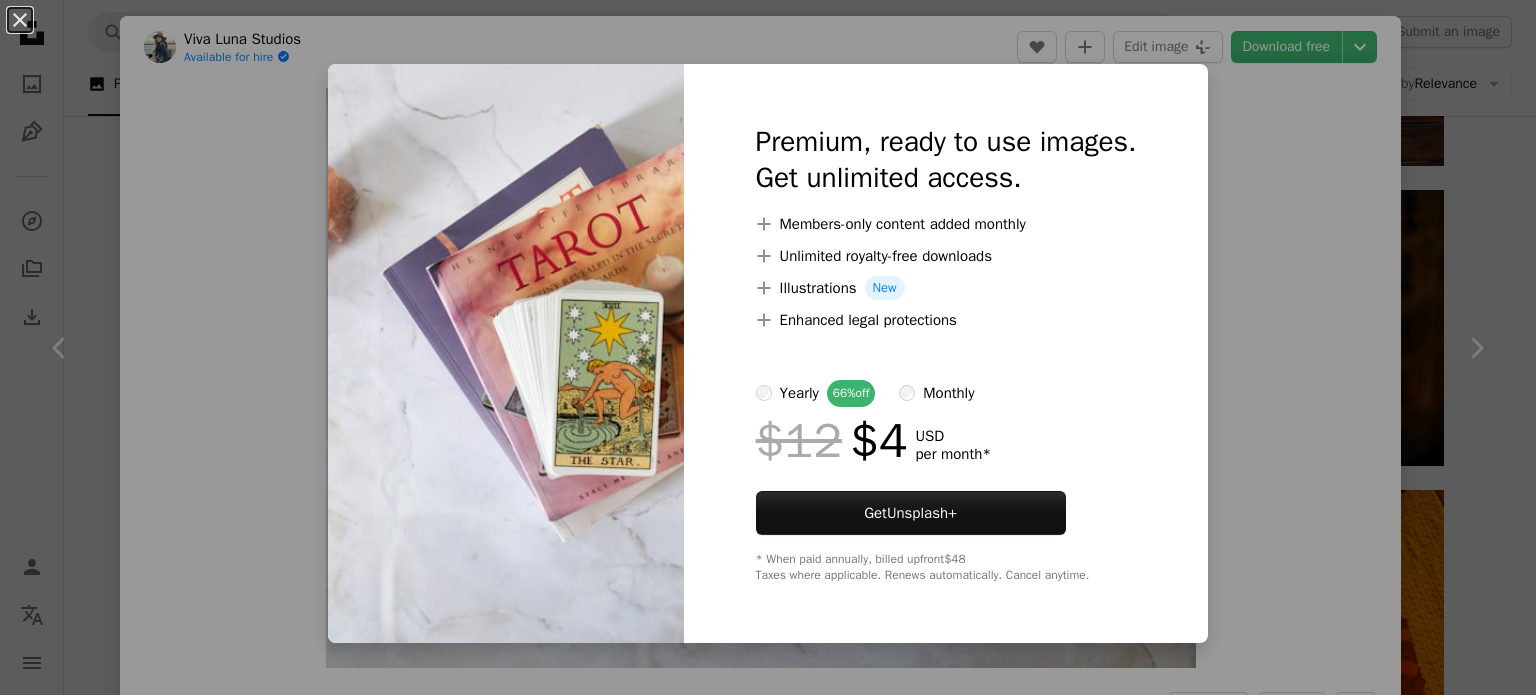 drag, startPoint x: 1376, startPoint y: 146, endPoint x: 1325, endPoint y: 136, distance: 51.971146 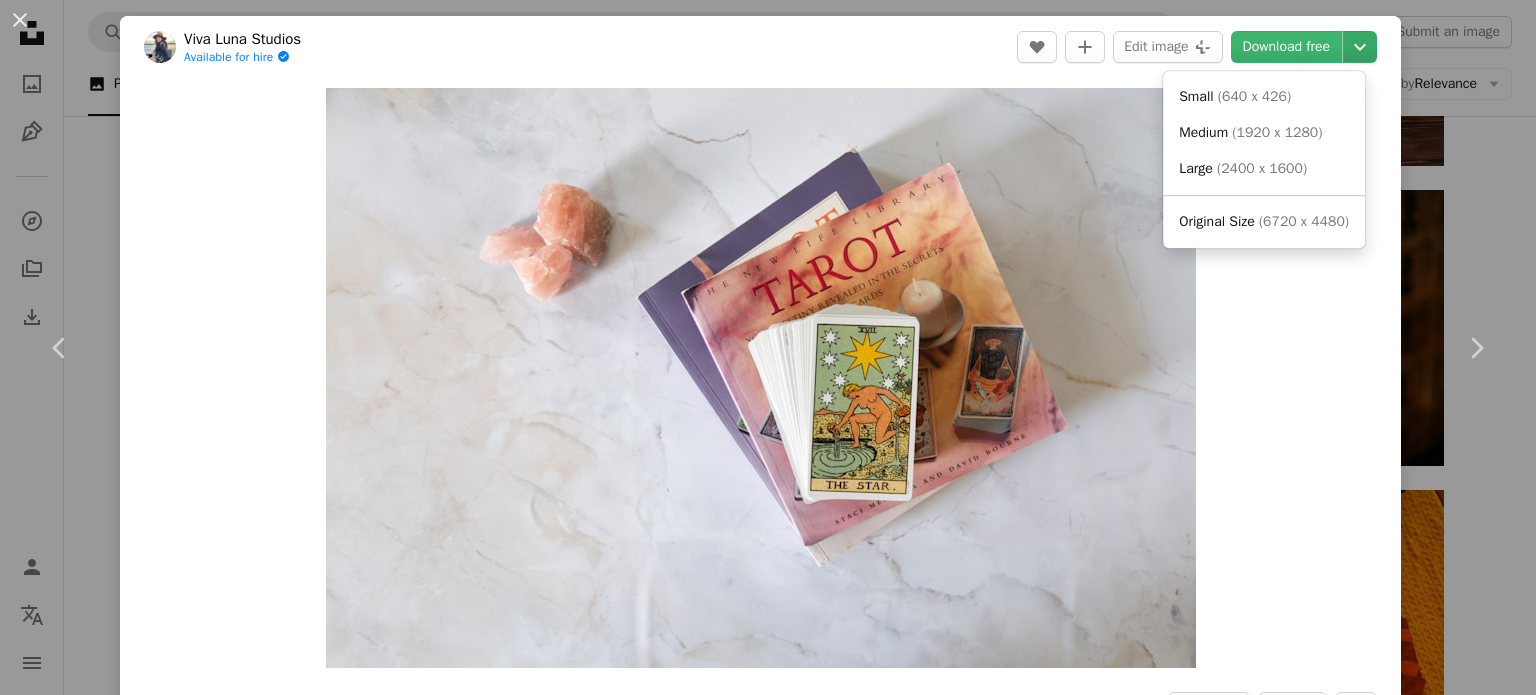 click on "Chevron down" 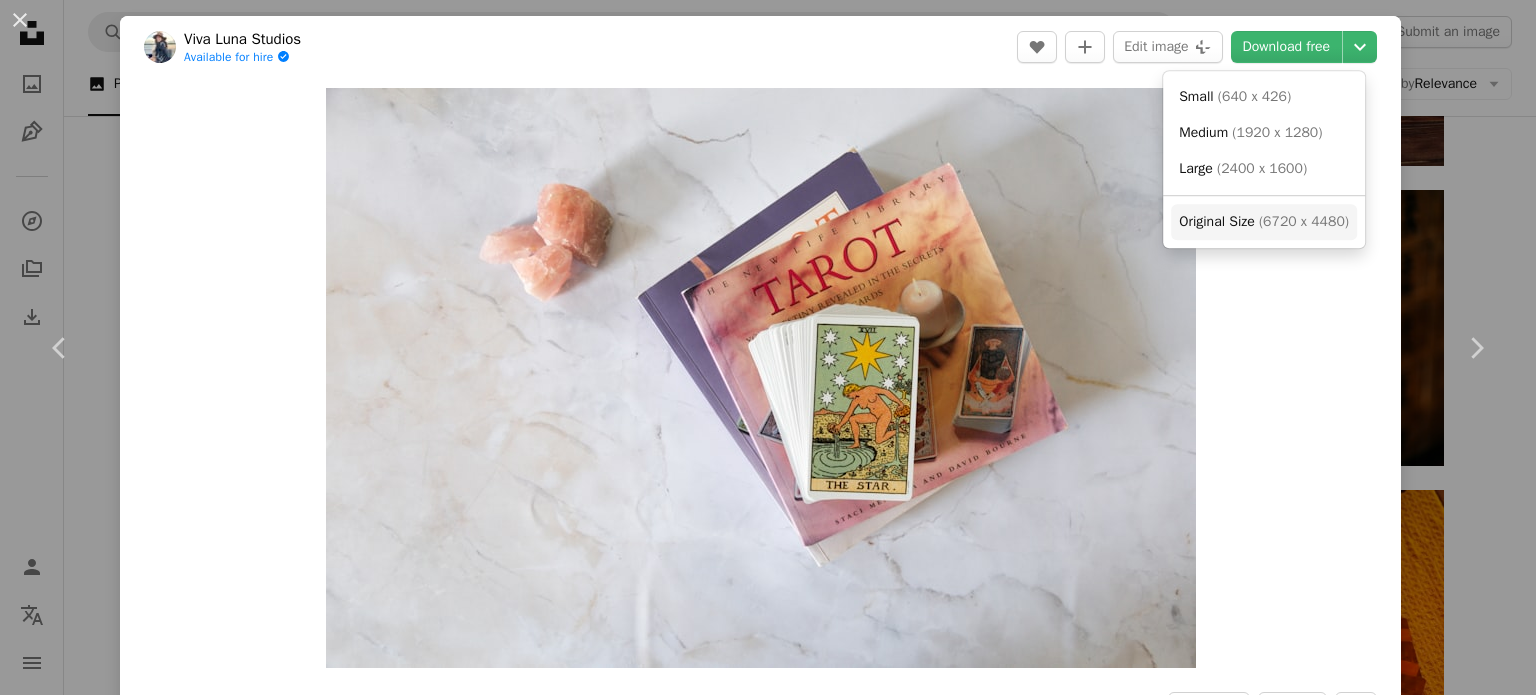 click on "Original Size   ( 6720 x 4480 )" at bounding box center [1264, 222] 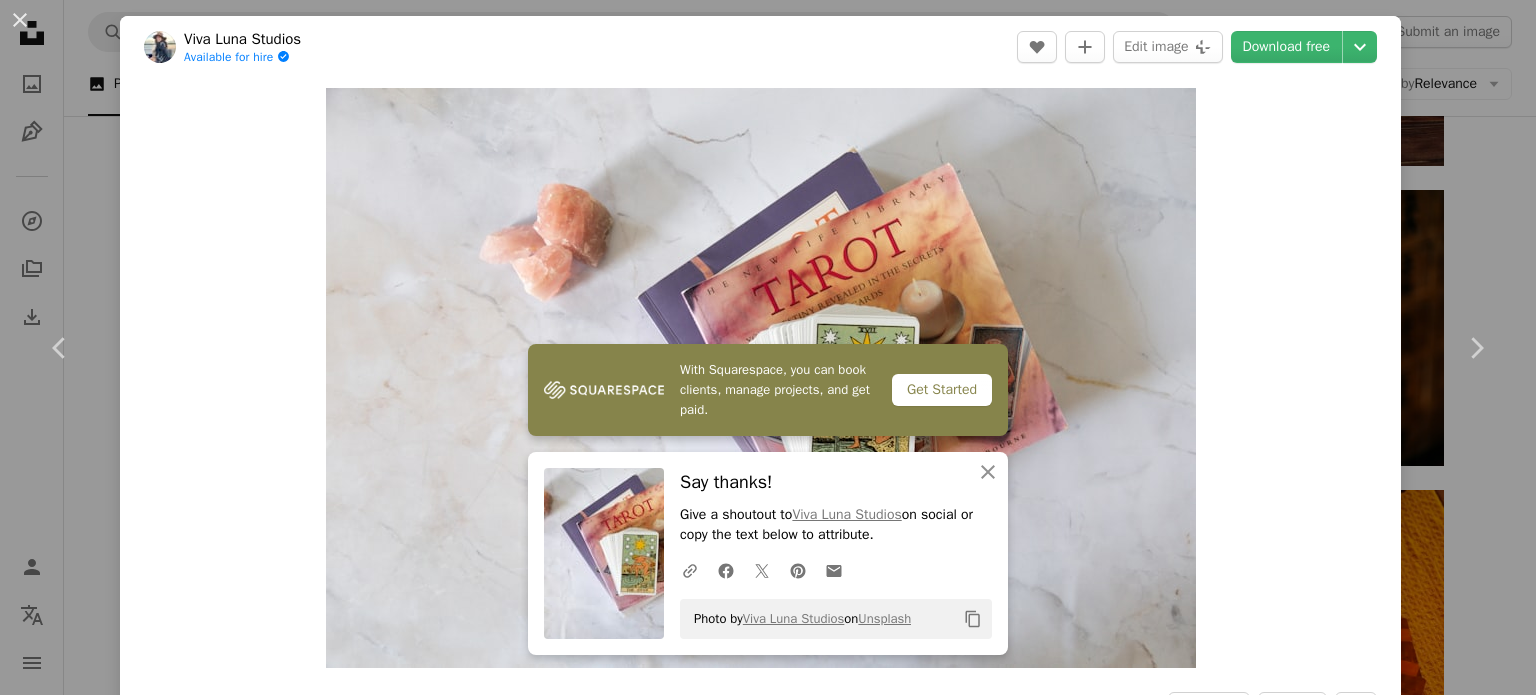 click on "An X shape Chevron left Chevron right With Squarespace, you can book clients, manage projects, and get paid. Get Started An X shape Close Say thanks! Give a shoutout to  [PERSON]  on social or copy the text below to attribute. A URL sharing icon (chains) Facebook icon X (formerly Twitter) icon Pinterest icon An envelope Photo by  [PERSON]  on  Unsplash
Copy content [PERSON] Available for hire A checkmark inside of a circle A heart A plus sign Edit image   Plus sign for Unsplash+ Download free Chevron down Zoom in Views 2,163,979 Downloads 18,667 A forward-right arrow Share Info icon Info More Actions Tarot books with The Star card from the Rider Waite Tarot deck Calendar outlined Published on  September 18, 2020 Camera Canon, EOS 5D Mark IV Safety Free to use under the  Unsplash License spiritual tarot spirituality tarot cards divination oracle cards rider waite tarot tarot deck rider waite book text HD Wallpapers Browse premium related images on iStock  |   ↗ A heart For" at bounding box center [768, 347] 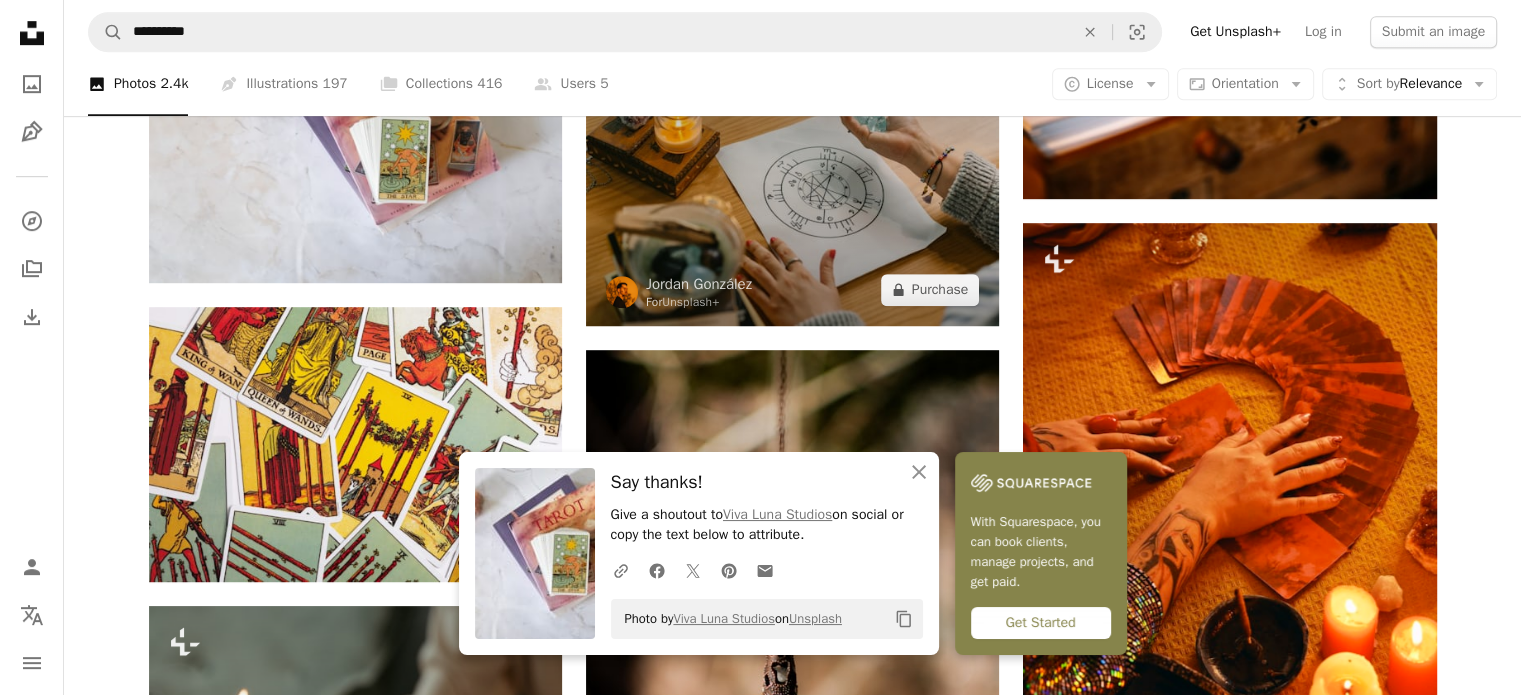 scroll, scrollTop: 1400, scrollLeft: 0, axis: vertical 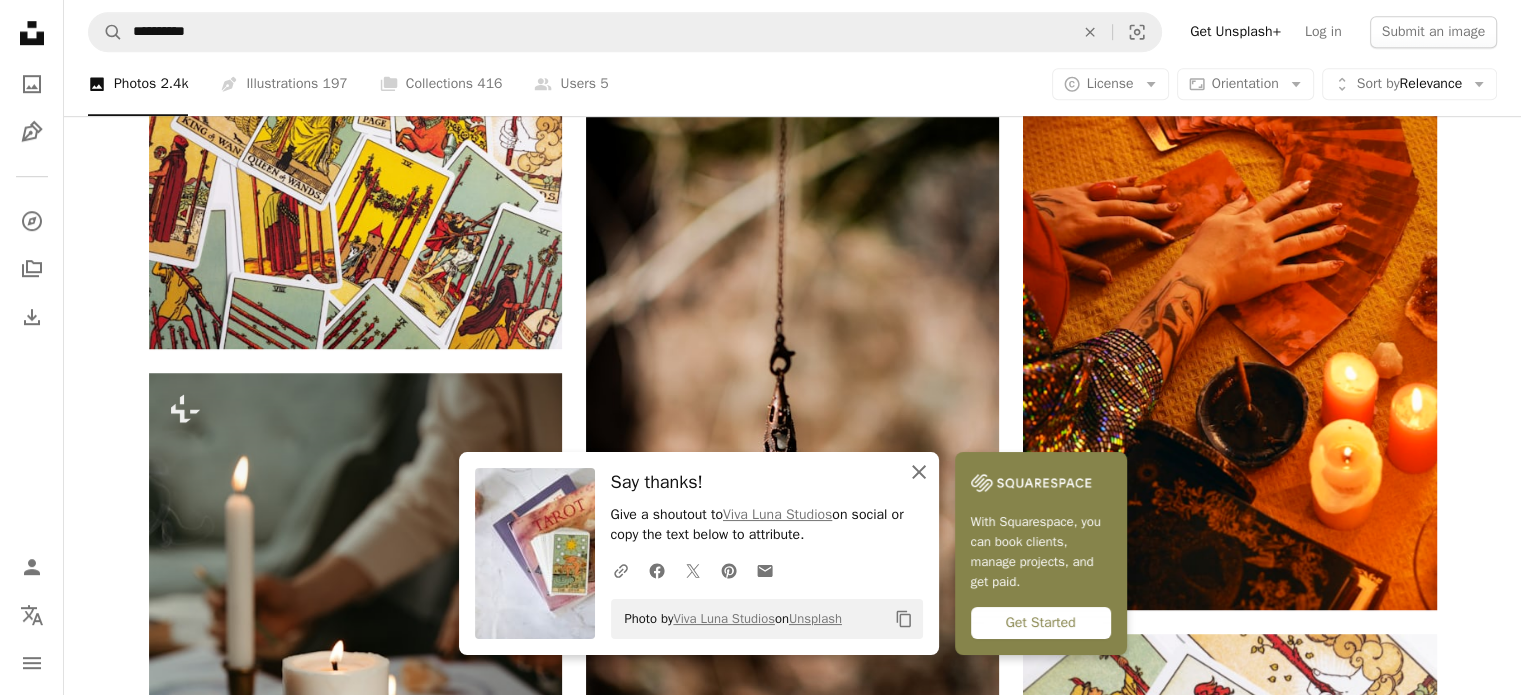 click on "An X shape" 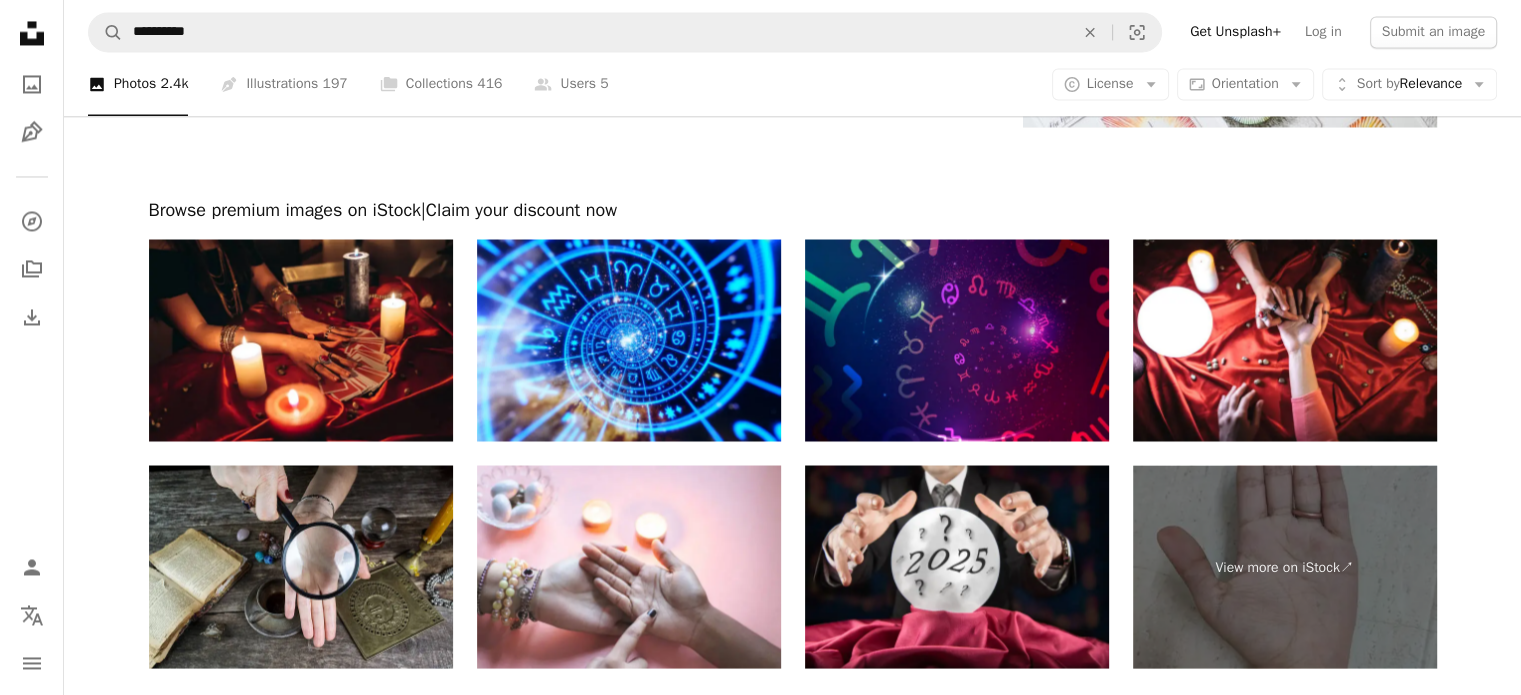 scroll, scrollTop: 3600, scrollLeft: 0, axis: vertical 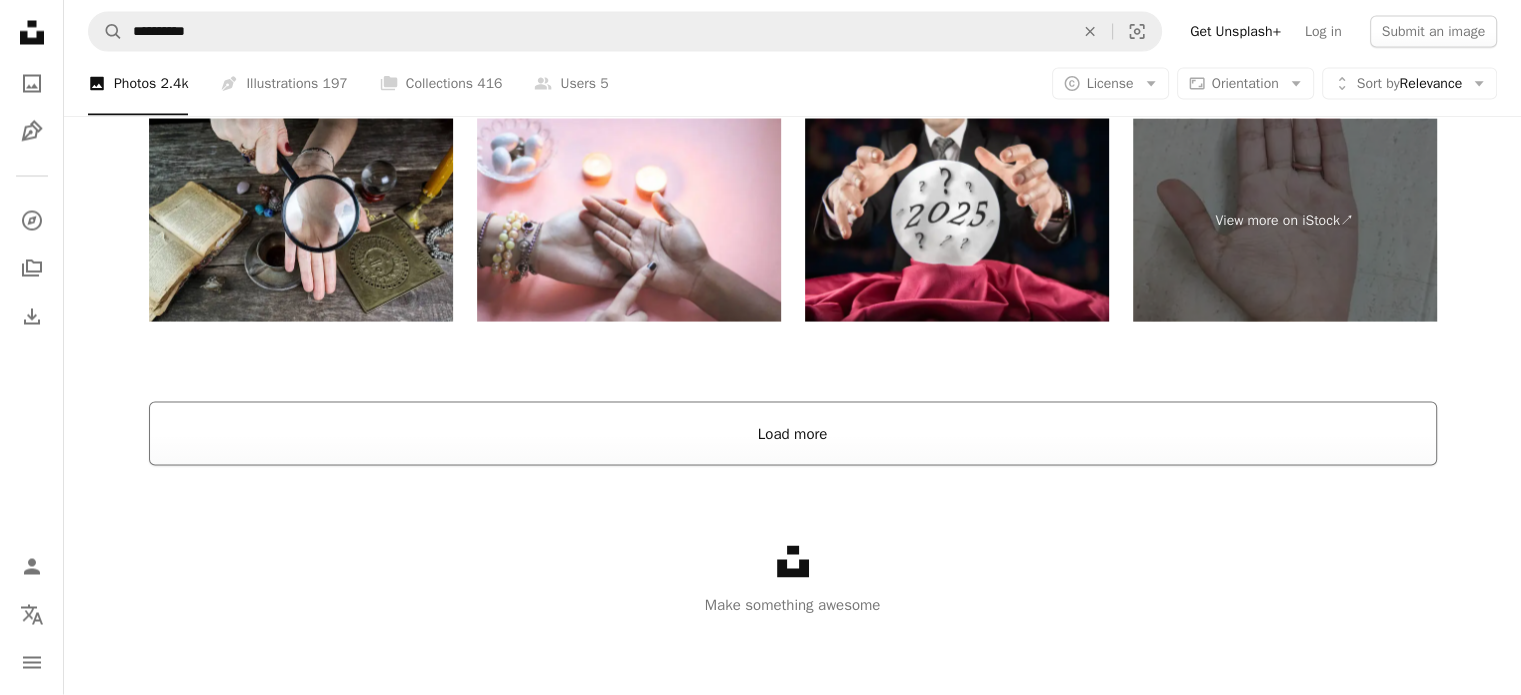 click on "Load more" at bounding box center (793, 434) 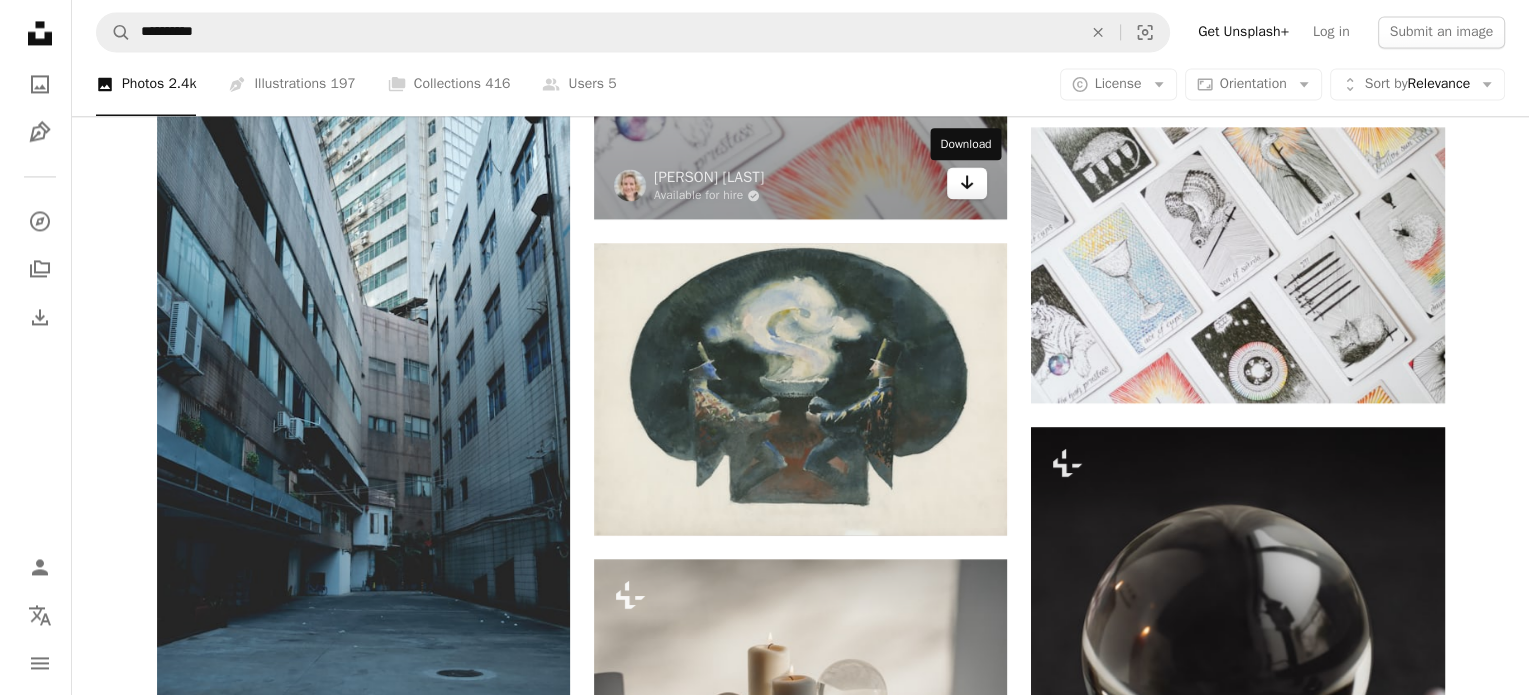 scroll, scrollTop: 3605, scrollLeft: 0, axis: vertical 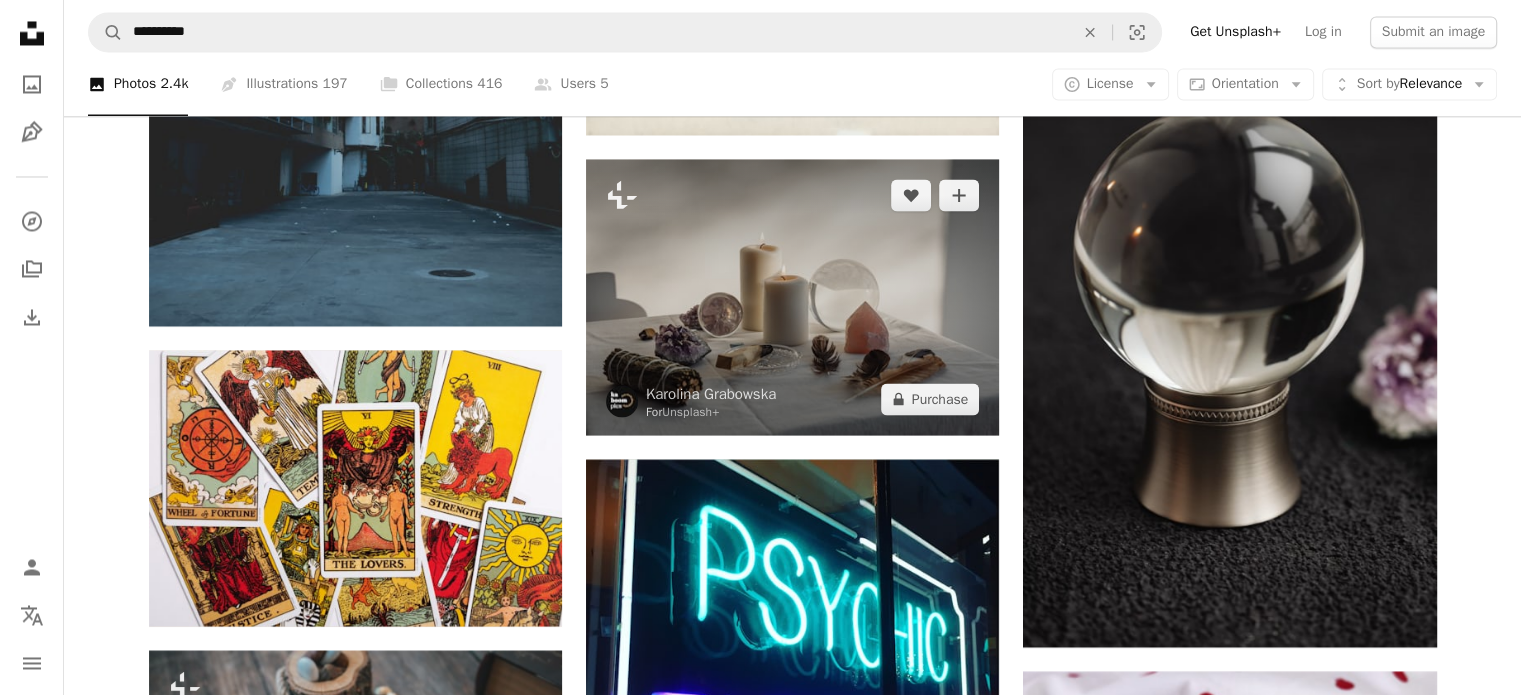 click at bounding box center [792, 296] 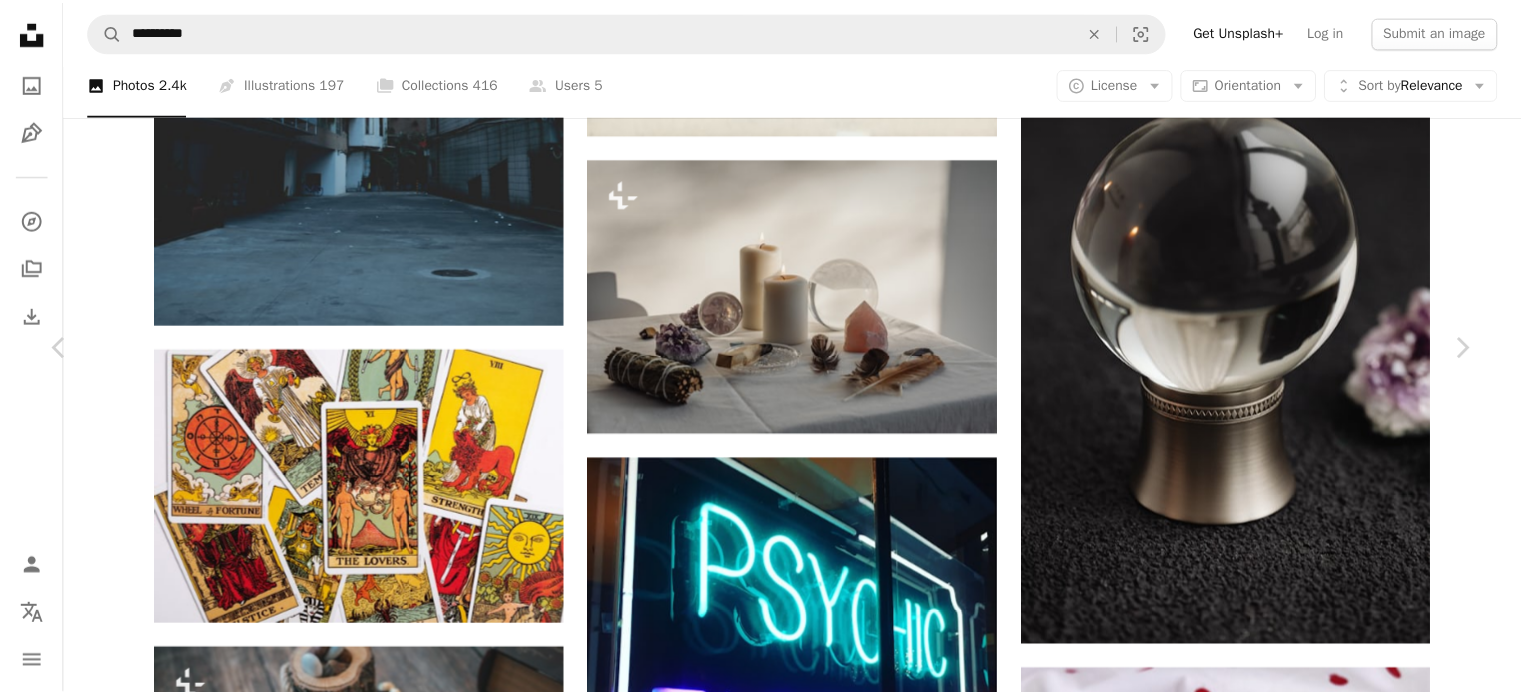 scroll, scrollTop: 0, scrollLeft: 0, axis: both 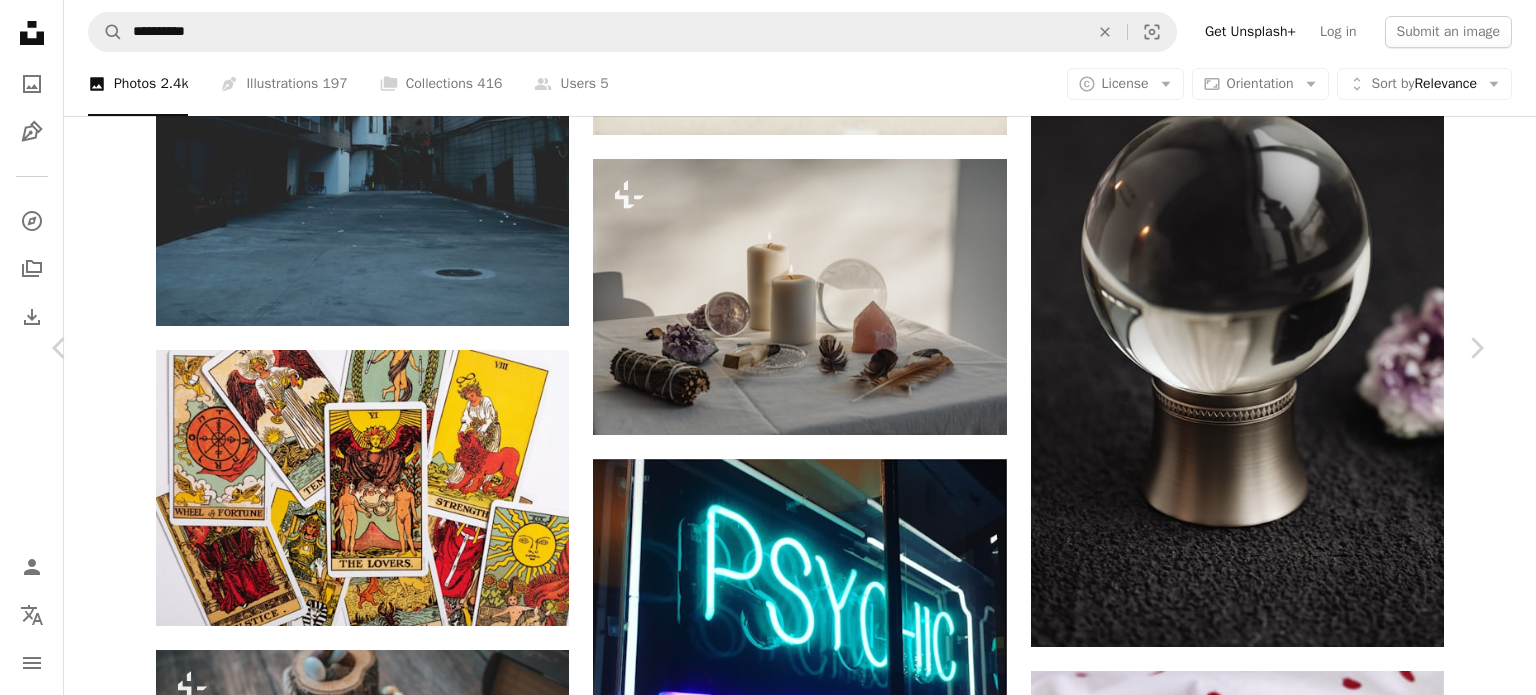 click on "**********" at bounding box center (768, -121) 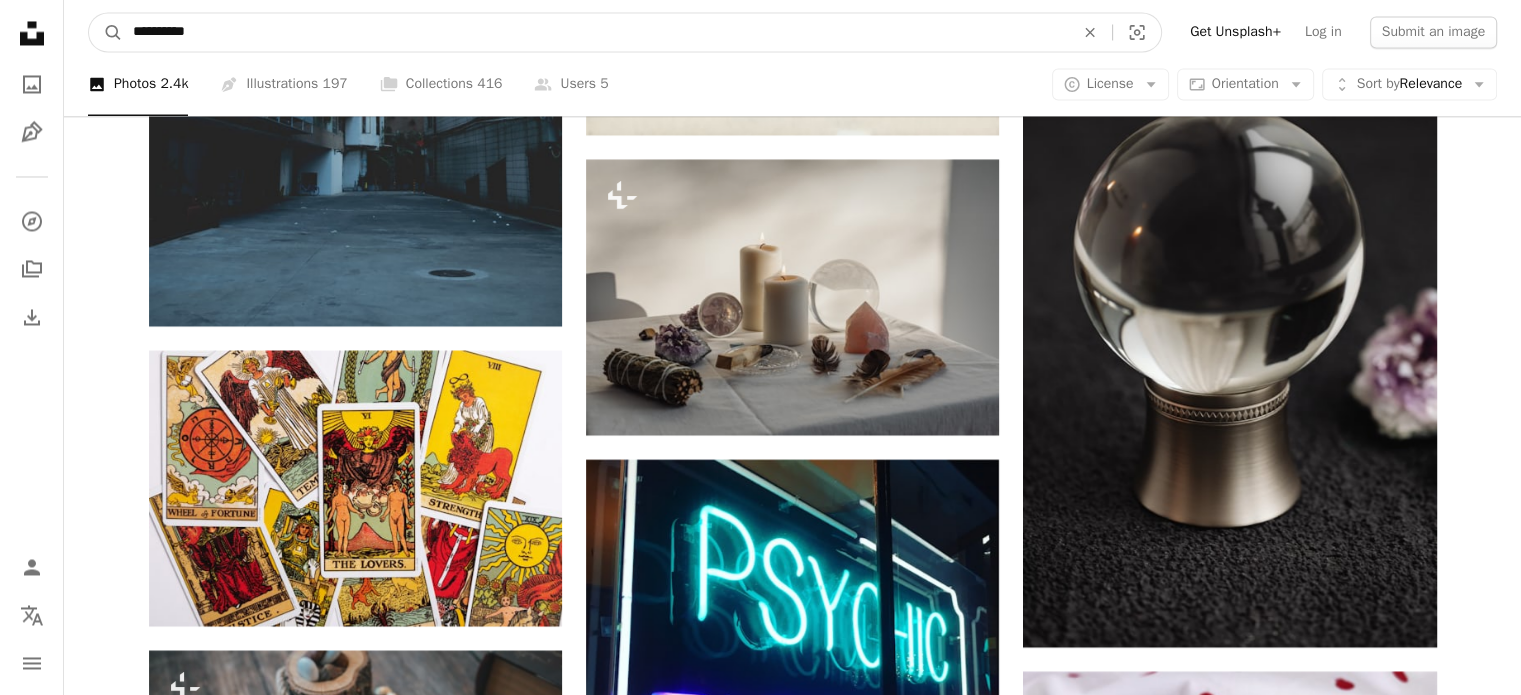 click on "**********" at bounding box center (595, 32) 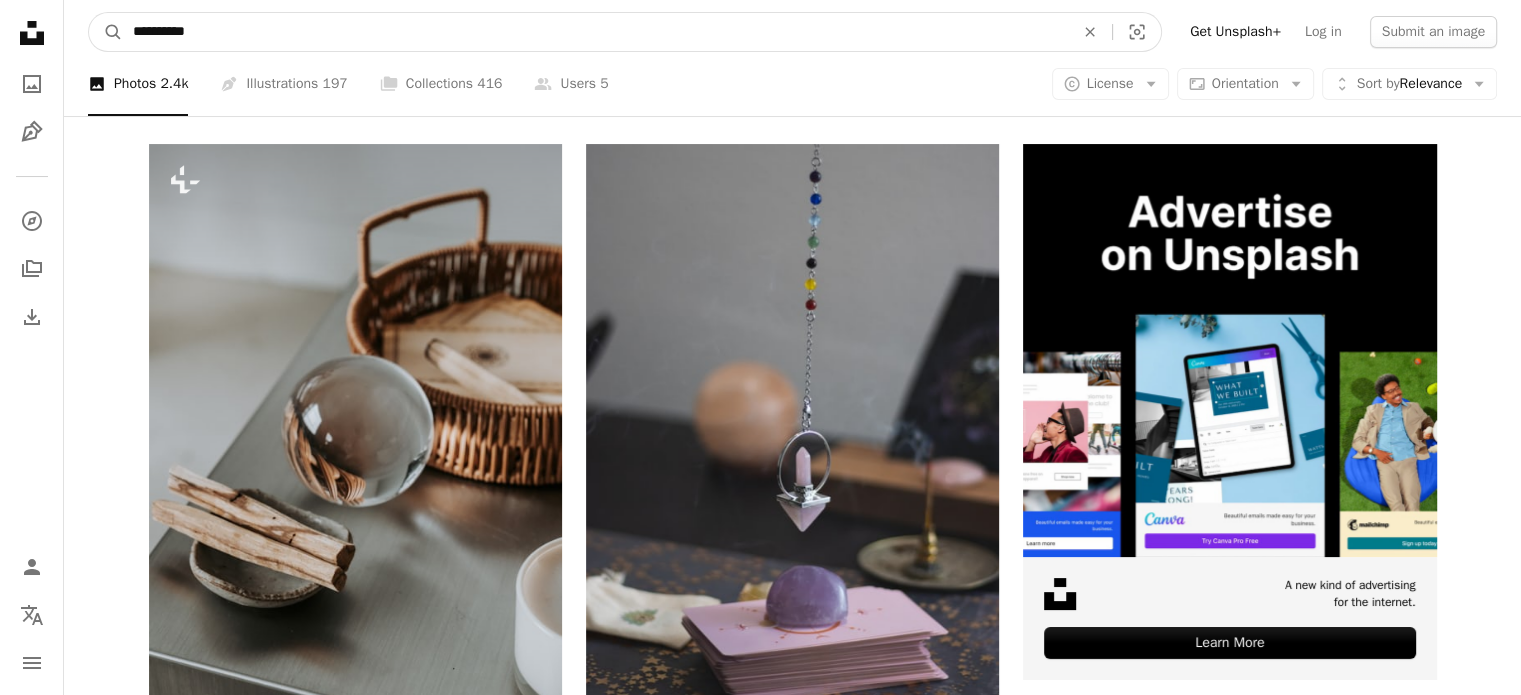 scroll, scrollTop: 0, scrollLeft: 0, axis: both 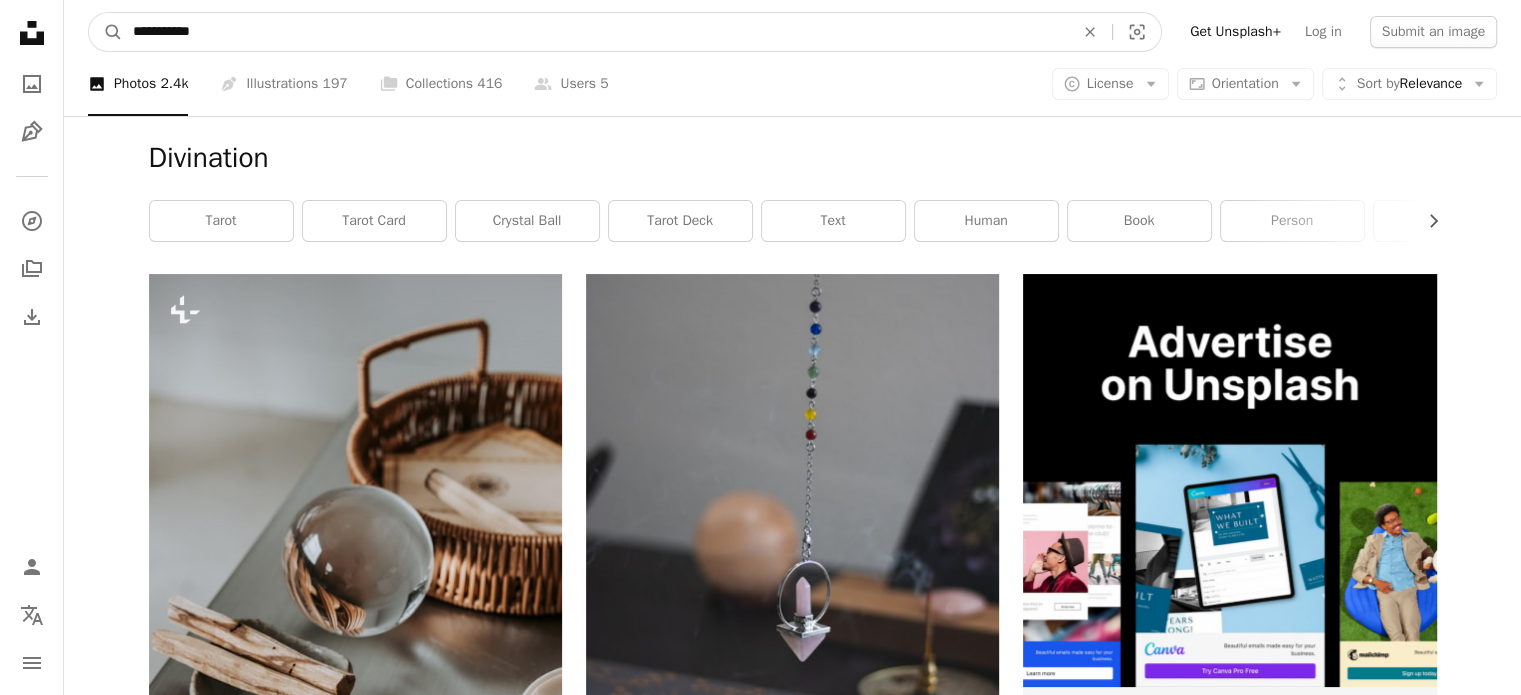 type on "**********" 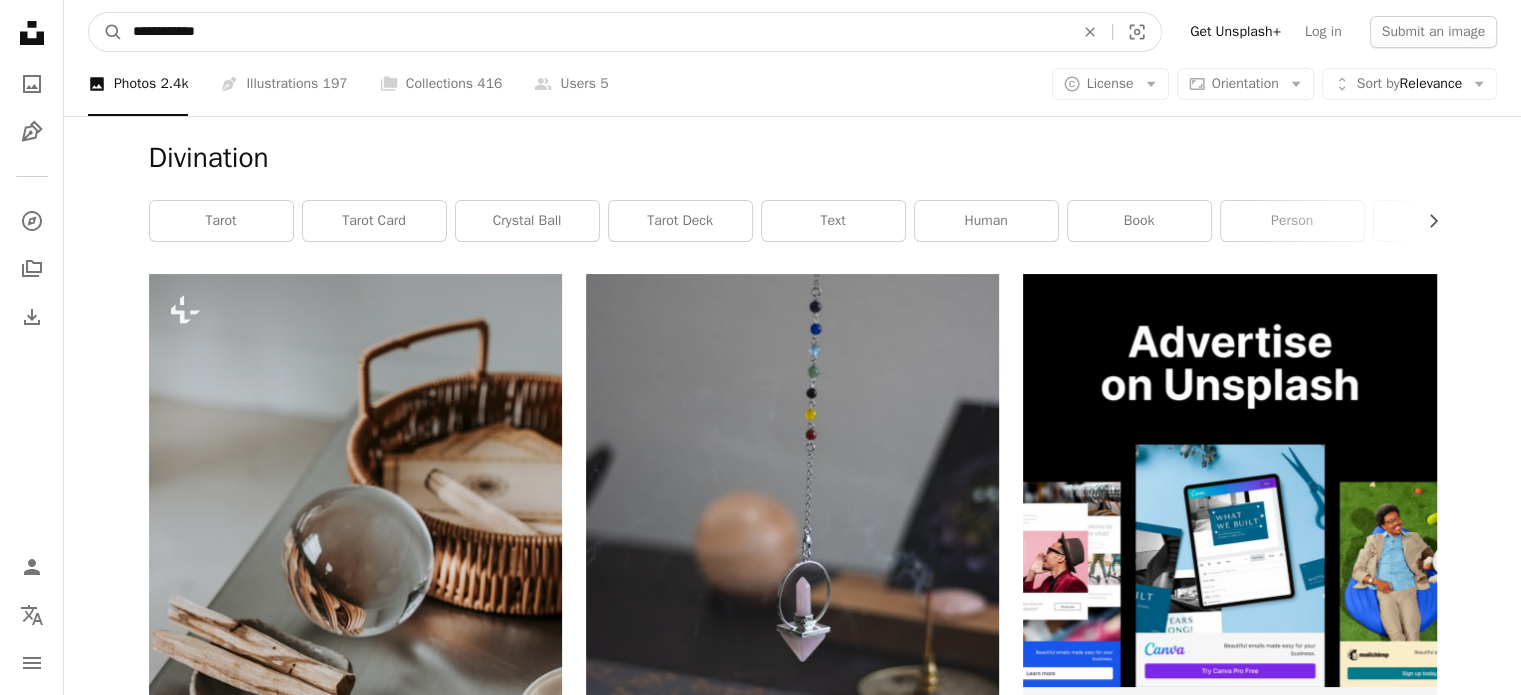 click on "A magnifying glass" at bounding box center (106, 32) 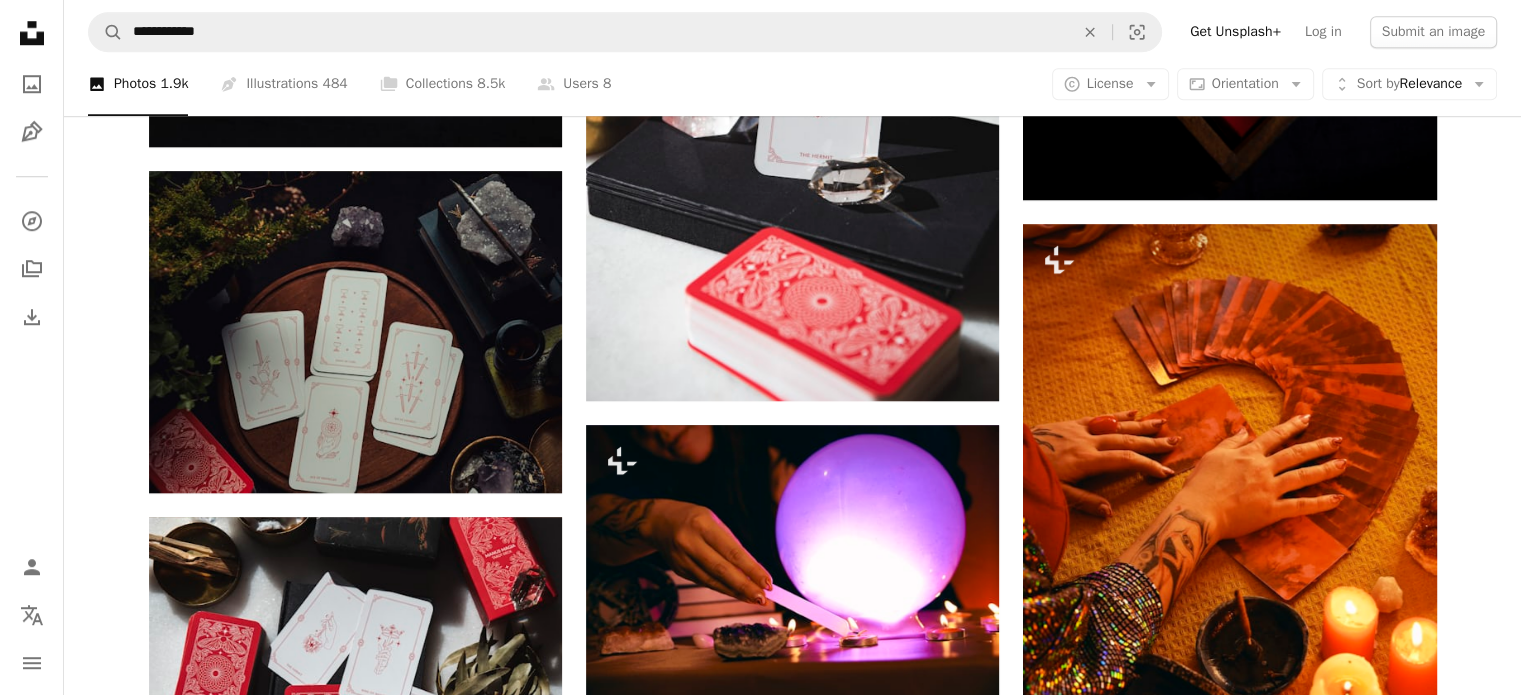 scroll, scrollTop: 1700, scrollLeft: 0, axis: vertical 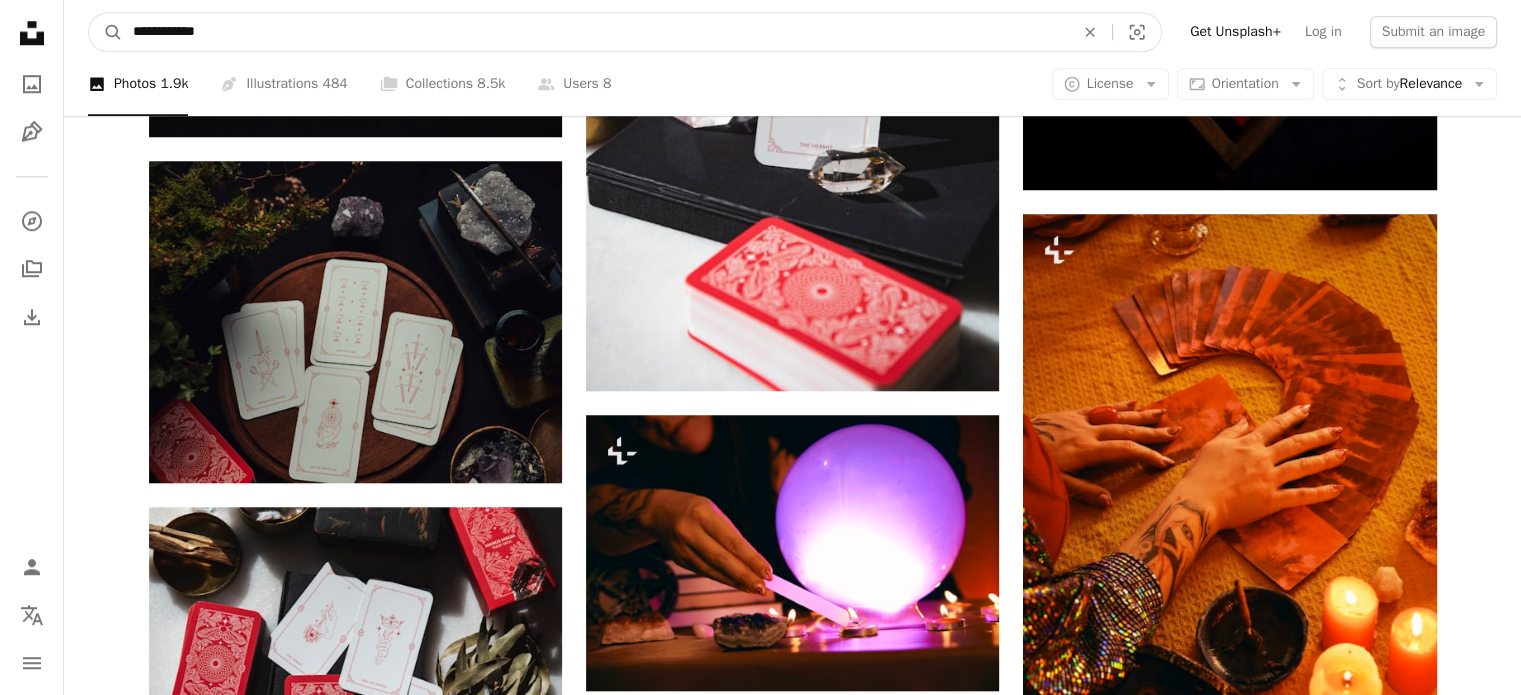 click on "**********" at bounding box center [595, 32] 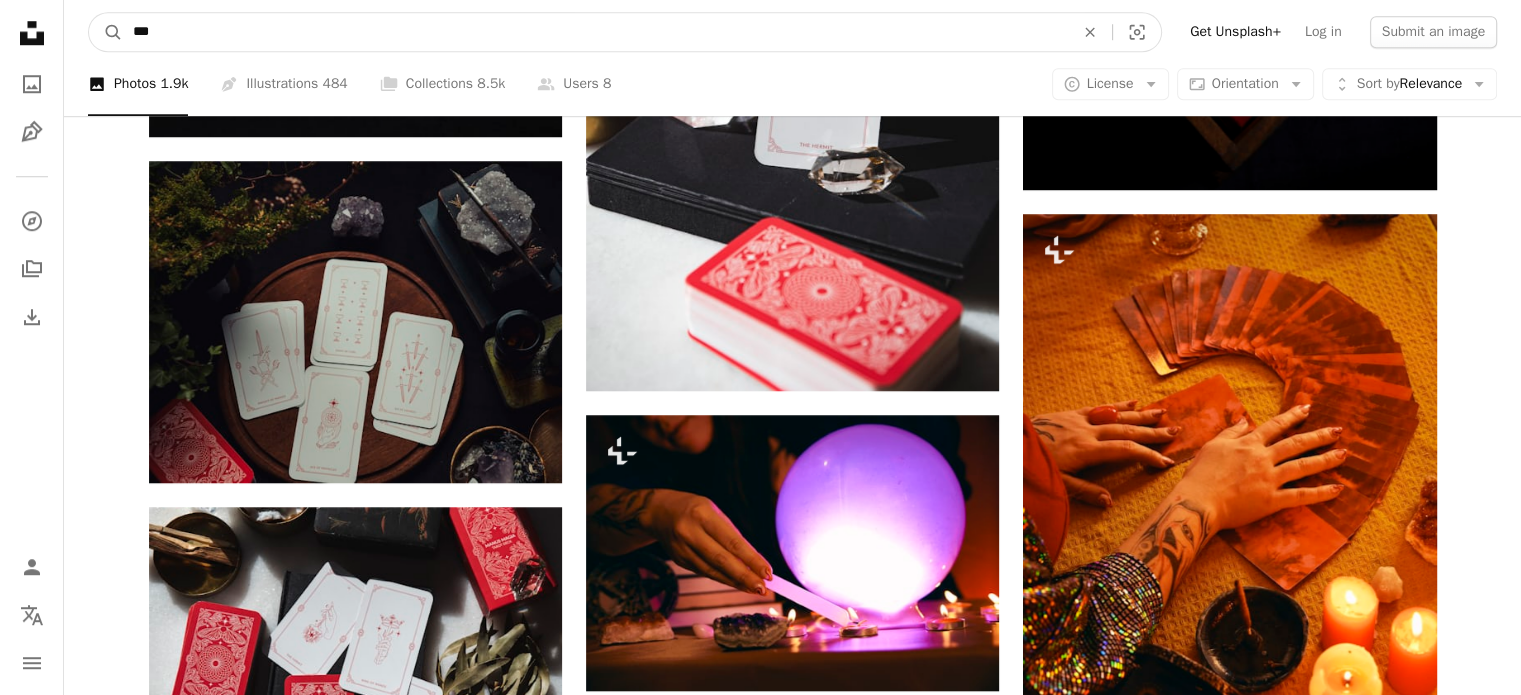 type on "****" 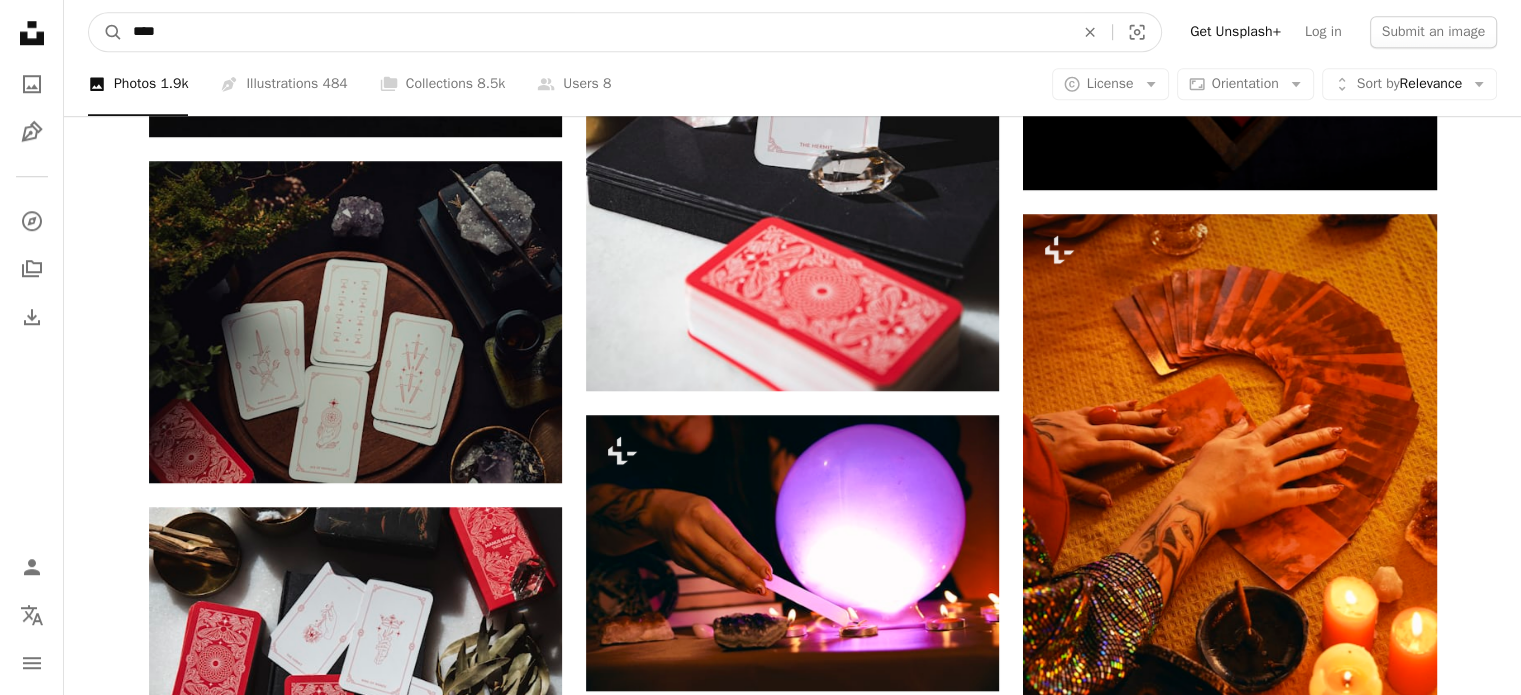 click on "A magnifying glass" at bounding box center [106, 32] 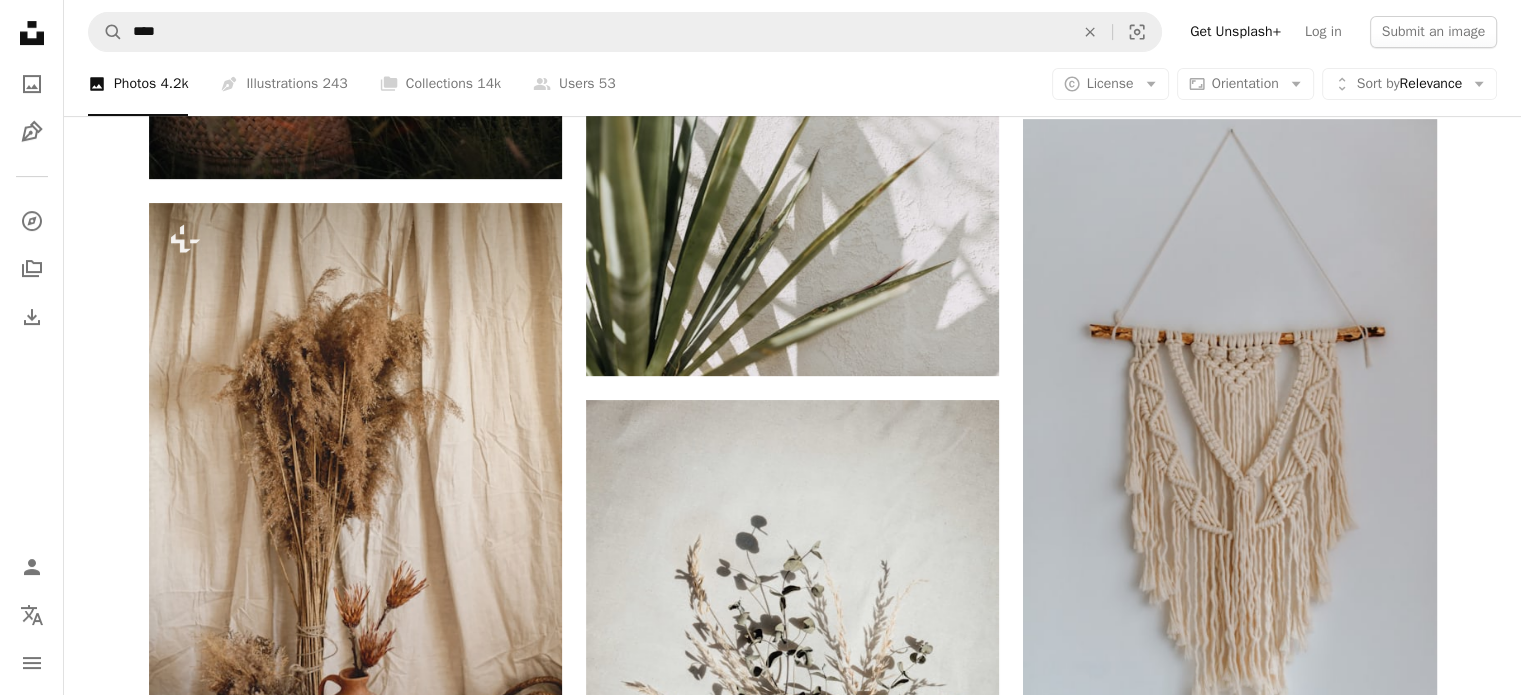 scroll, scrollTop: 800, scrollLeft: 0, axis: vertical 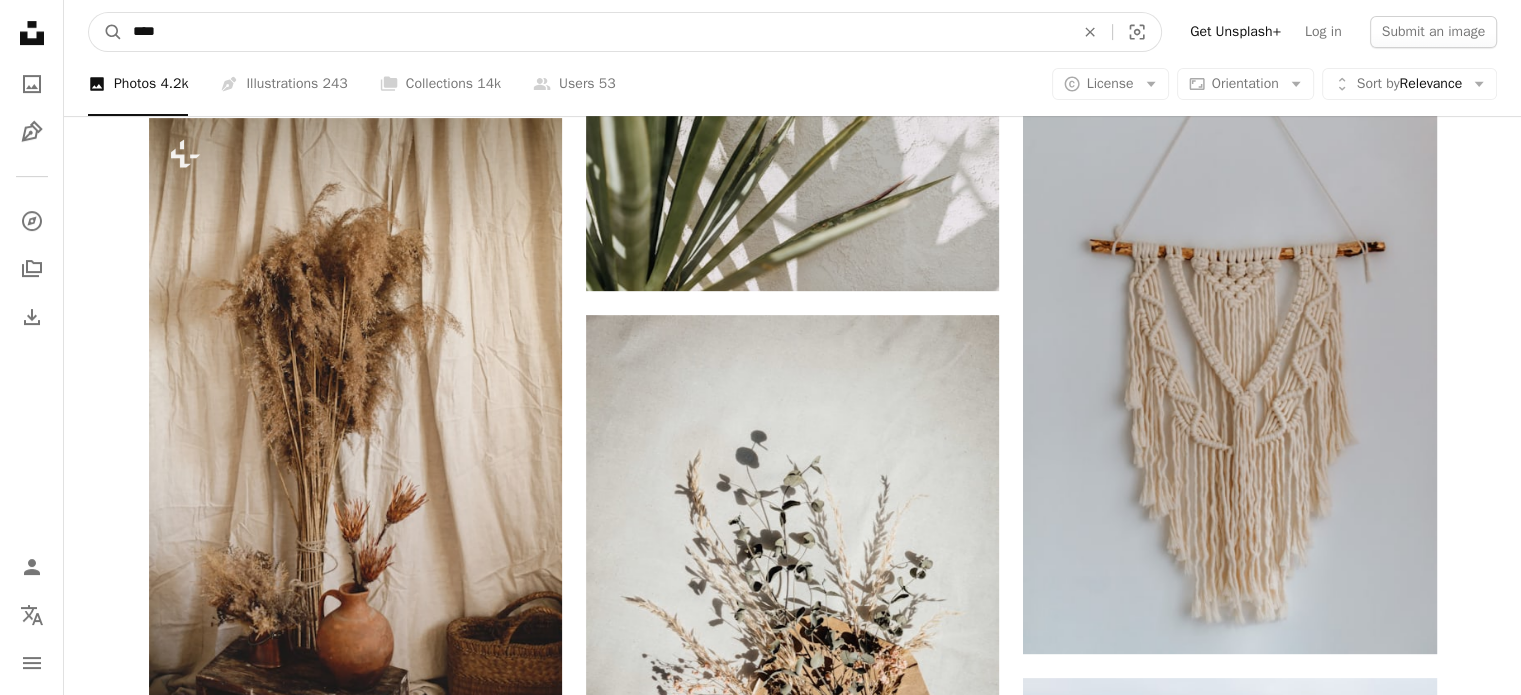 click on "****" at bounding box center (595, 32) 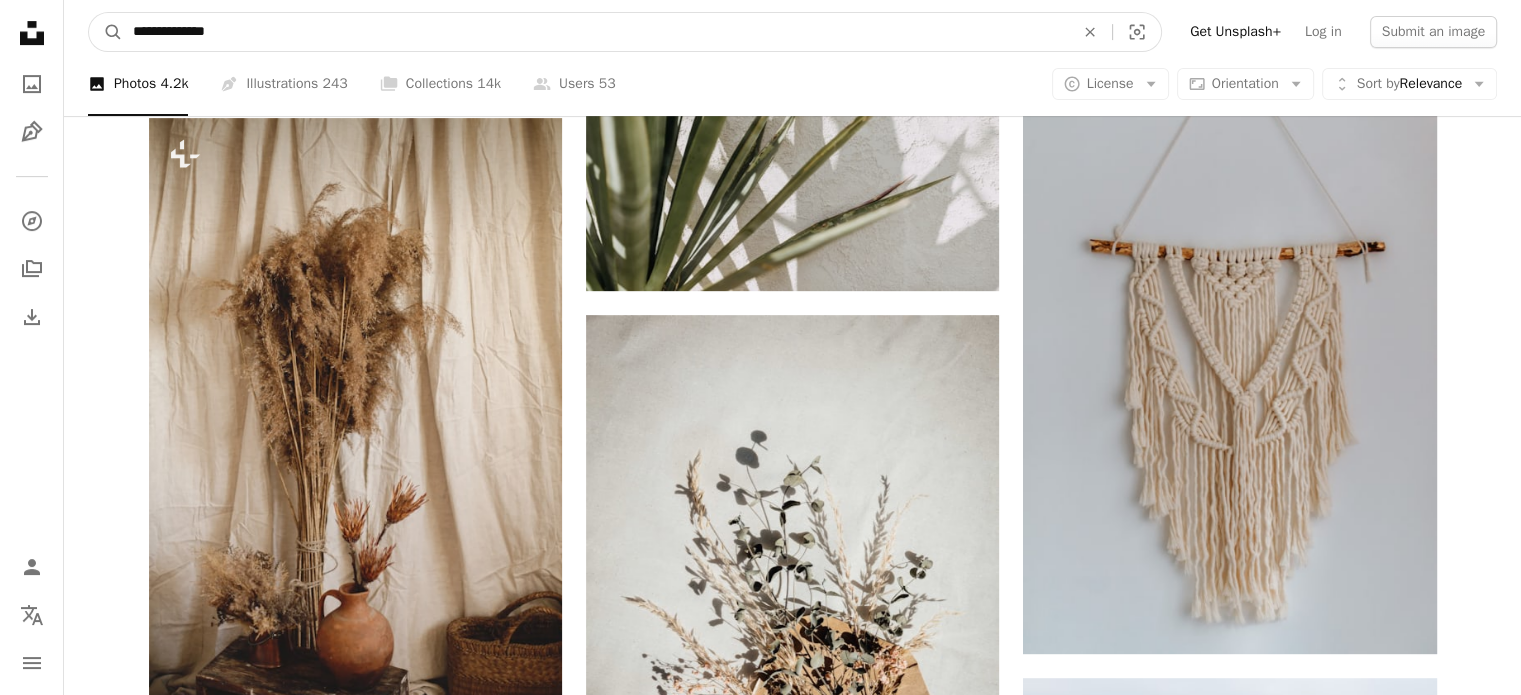 type on "**********" 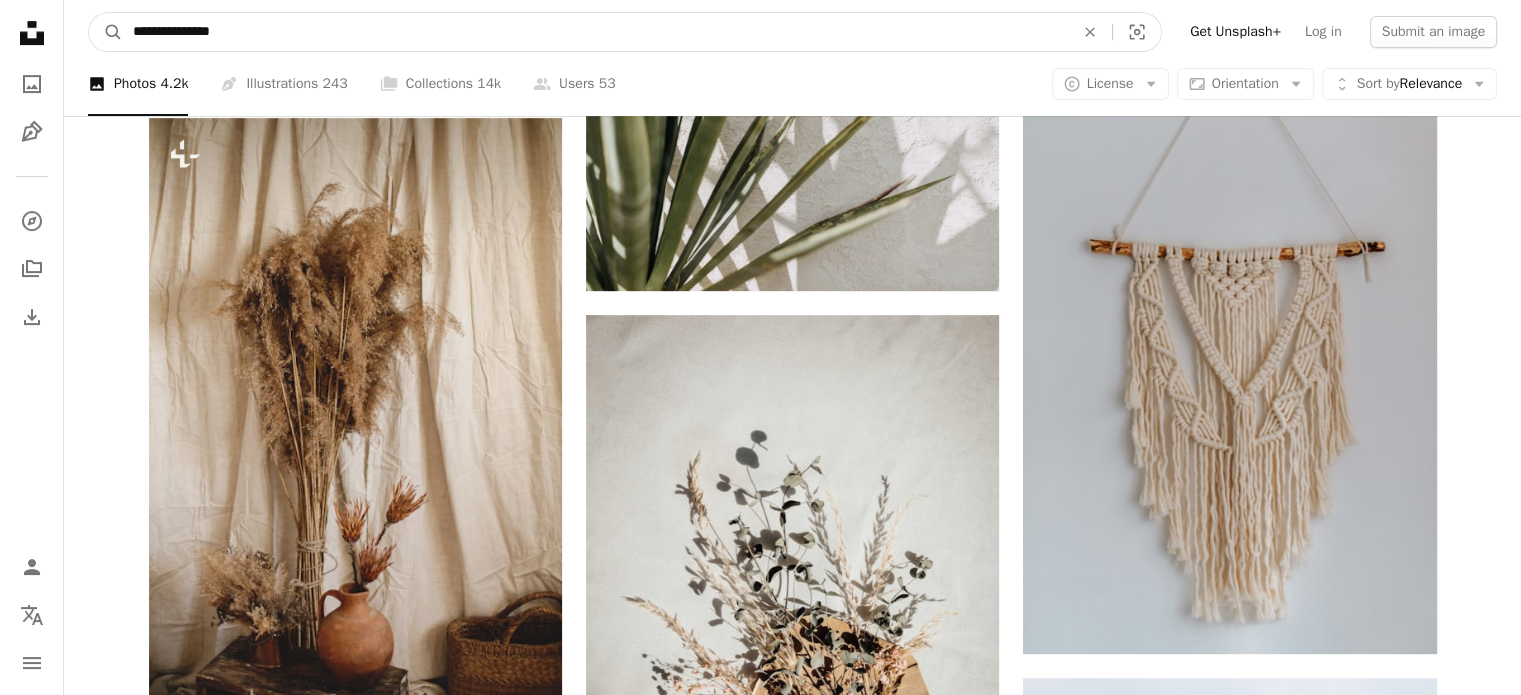 click on "A magnifying glass" at bounding box center (106, 32) 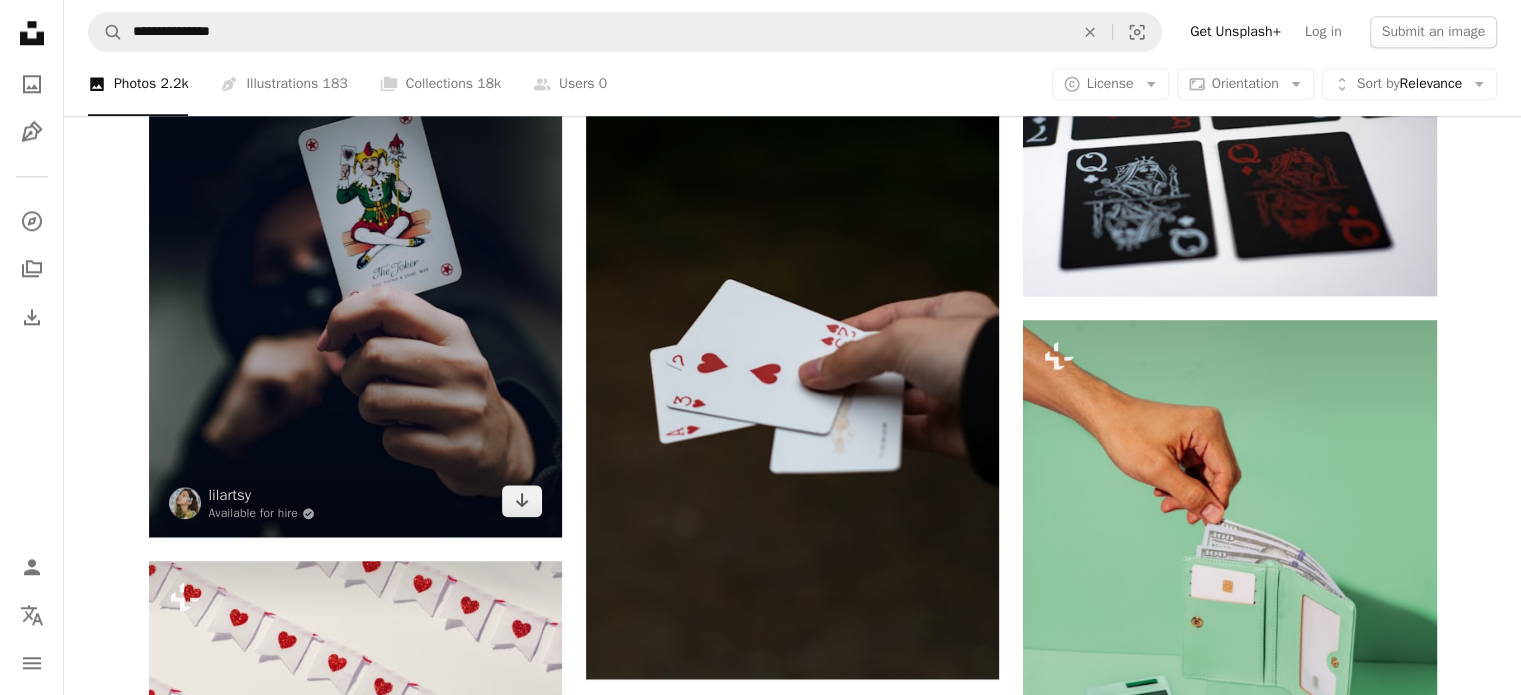 scroll, scrollTop: 2700, scrollLeft: 0, axis: vertical 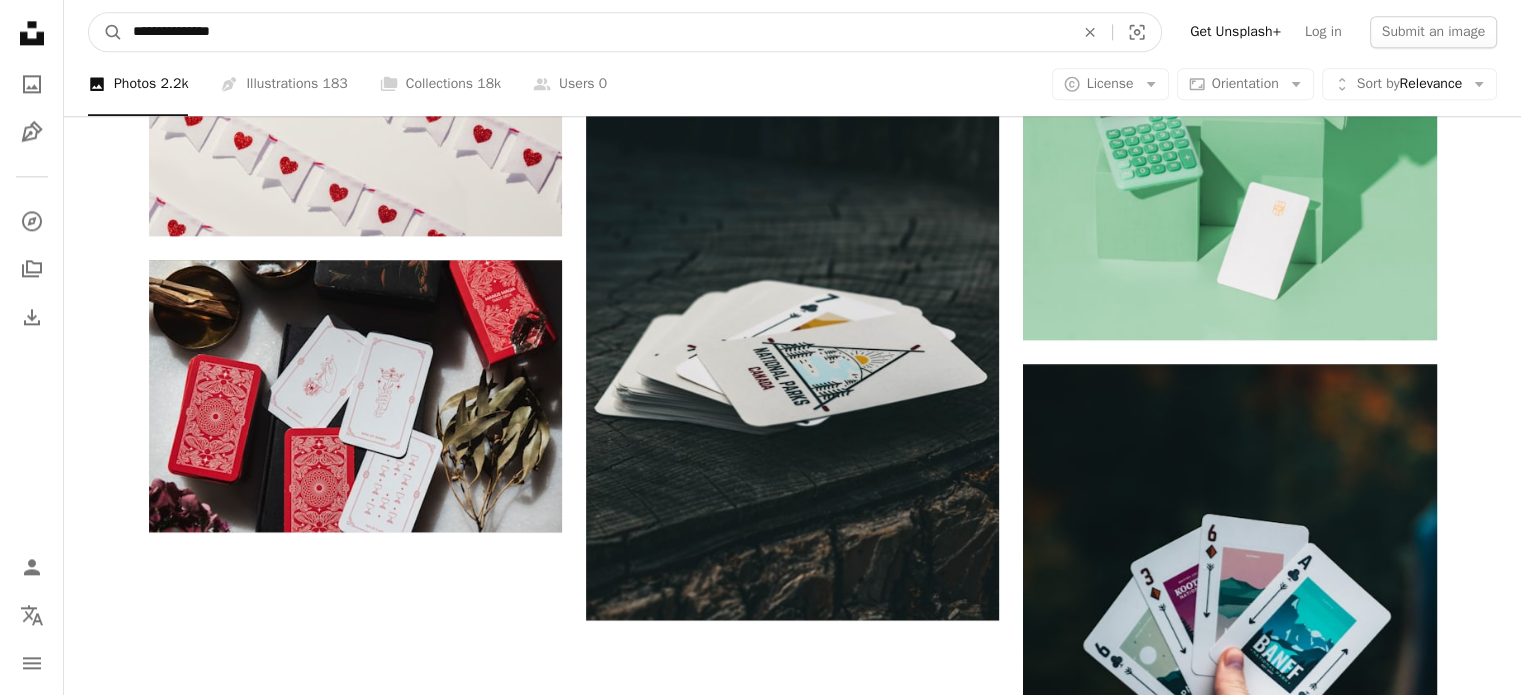 click on "**********" at bounding box center [595, 32] 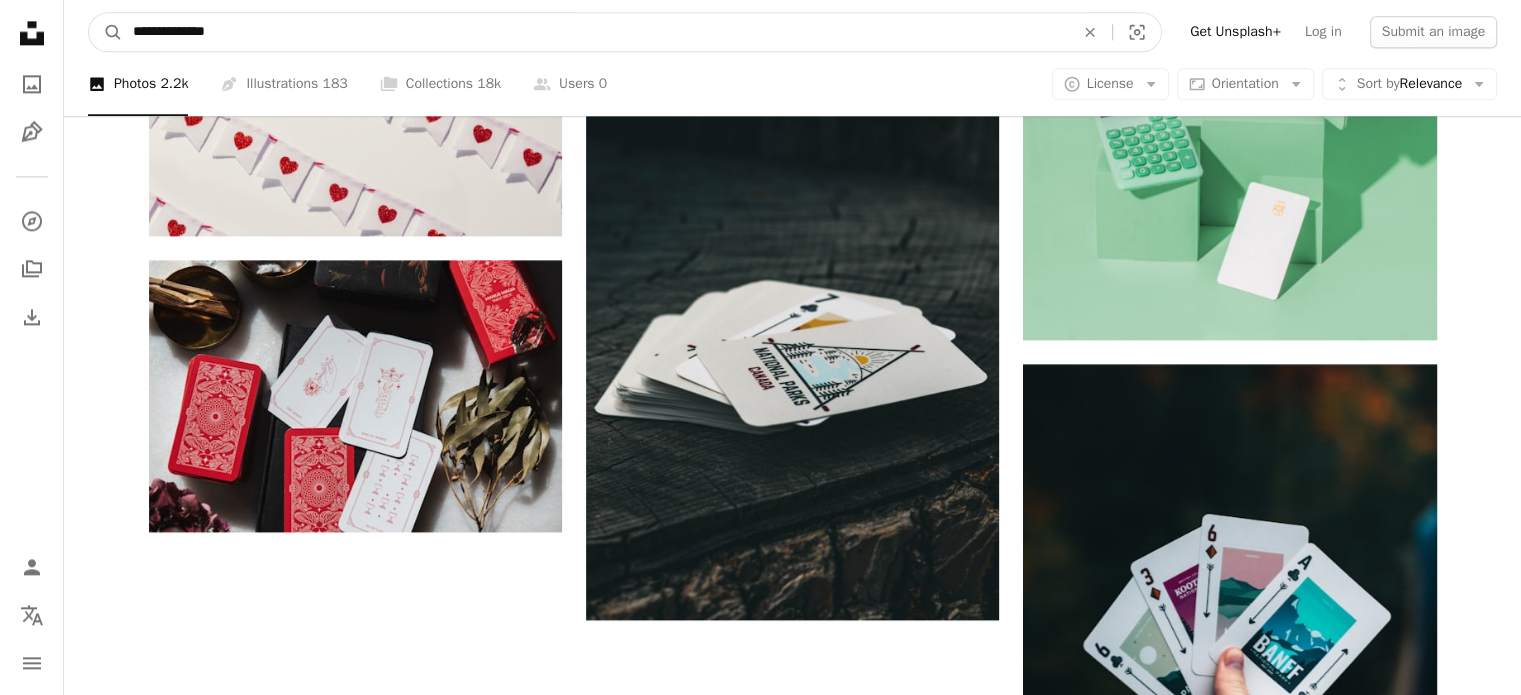 type on "**********" 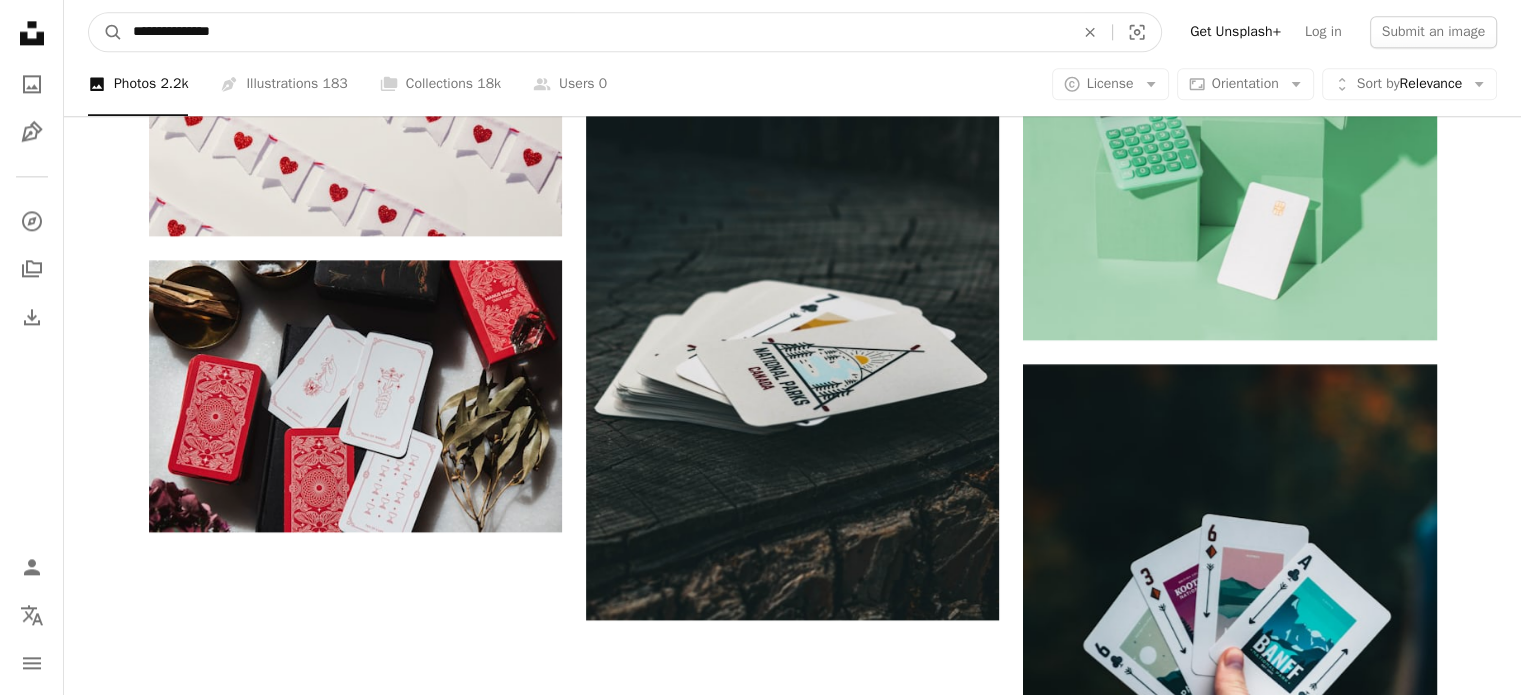 click on "A magnifying glass" at bounding box center (106, 32) 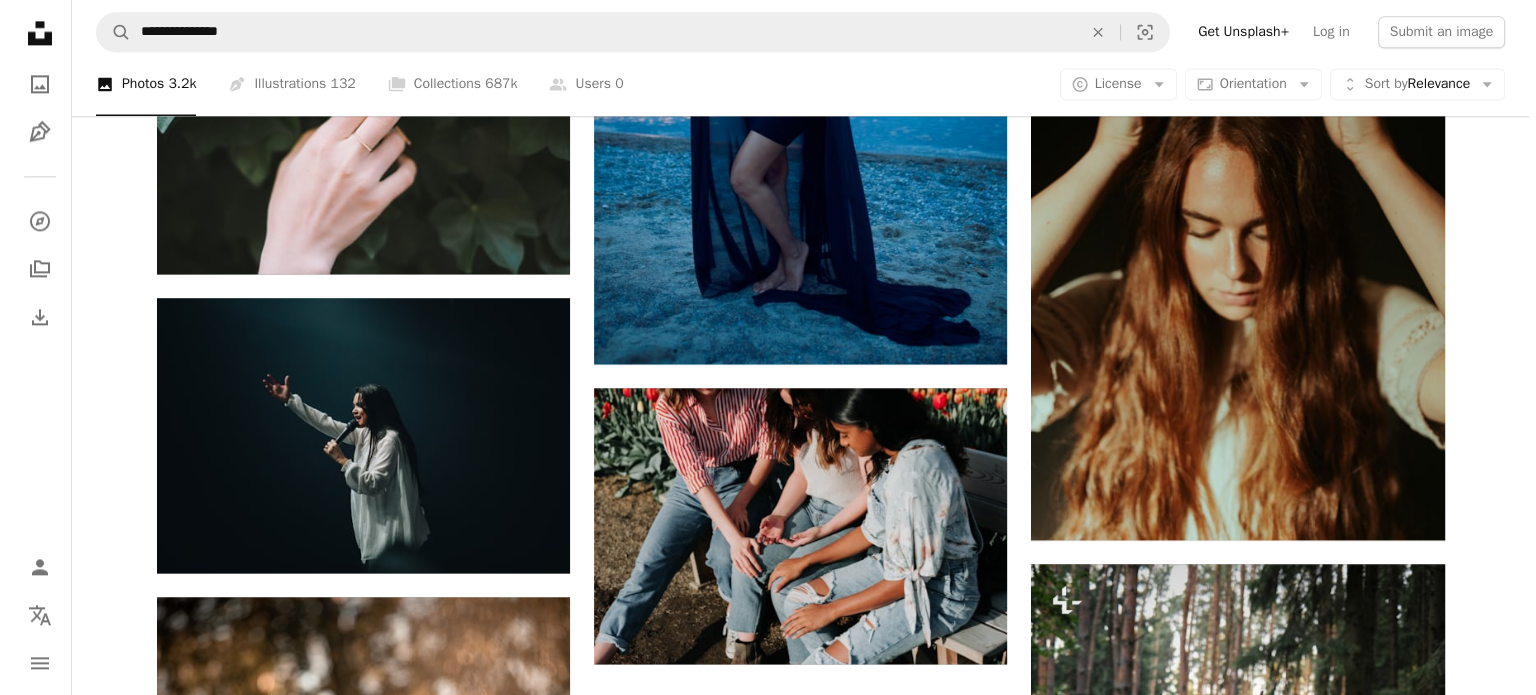 scroll, scrollTop: 2400, scrollLeft: 0, axis: vertical 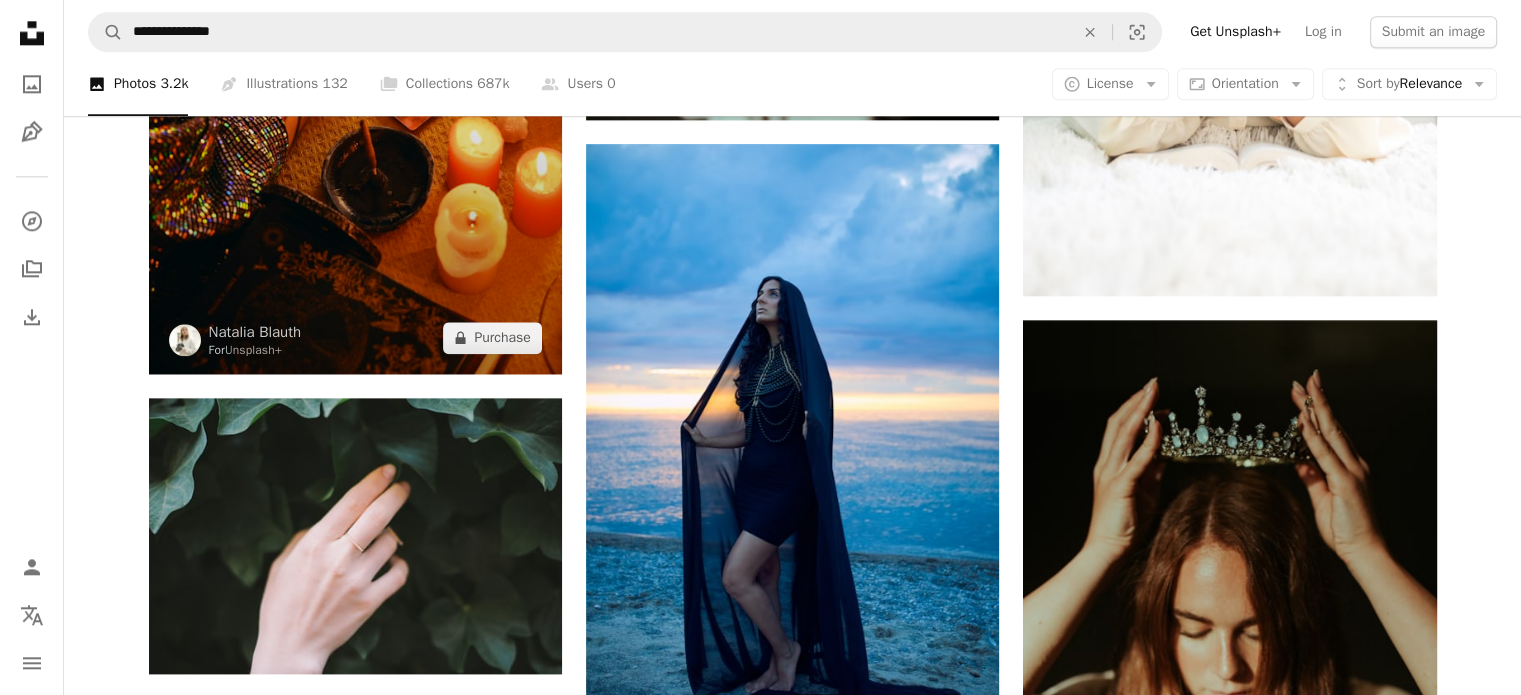 click at bounding box center (355, 64) 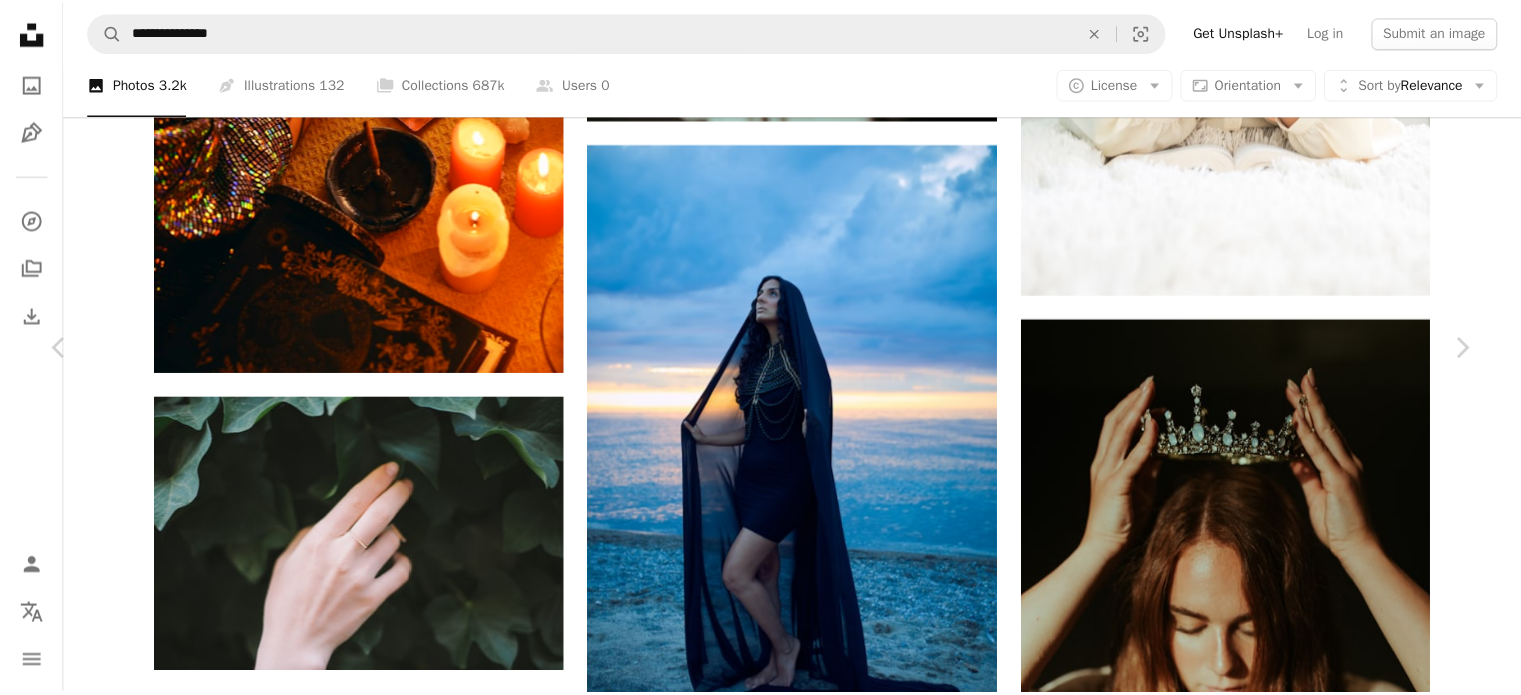 scroll, scrollTop: 2300, scrollLeft: 0, axis: vertical 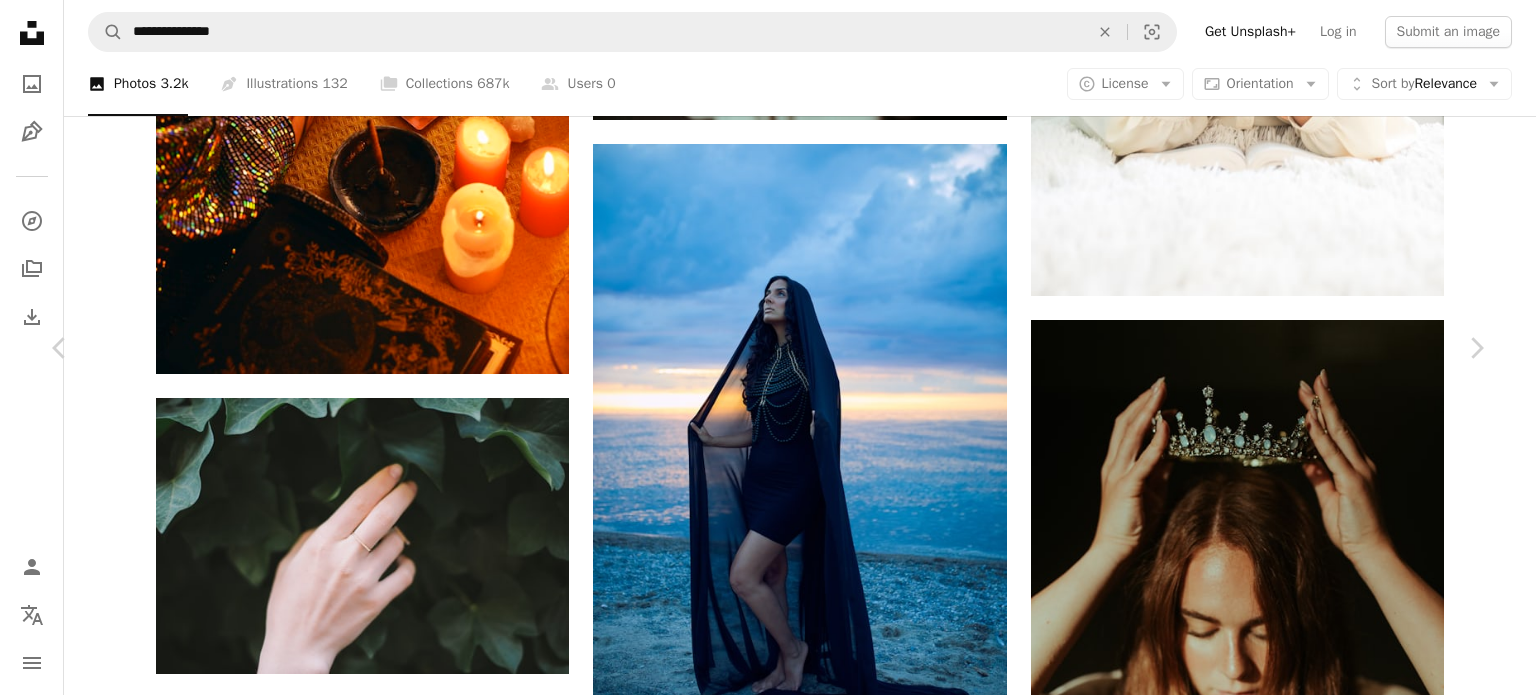 click on "Chevron left Chevron right [FIRST] [LAST] For  Unsplash+ A heart A plus sign Edit image   Plus sign for Unsplash+ A lock   Purchase Zoom in A forward-right arrow Share More Actions Calendar outlined Published on  [DATE], [YEAR] Camera Canon, EOS R5 Safety Licensed under the  Unsplash+ License woman moon fire spiritual magic crystal candles tarot witch mystery crystal ball mystical witchcraft tarot cards mystic spell pentagram wicca spell book wiccan Free pictures From this series Chevron right Plus sign for Unsplash+ Plus sign for Unsplash+ Plus sign for Unsplash+ Plus sign for Unsplash+ Plus sign for Unsplash+ Plus sign for Unsplash+ Plus sign for Unsplash+ Plus sign for Unsplash+ Plus sign for Unsplash+ Plus sign for Unsplash+ Plus sign for Unsplash+ Related images Plus sign for Unsplash+ A heart A plus sign [FIRST] [LAST] For  Unsplash+ A lock   Purchase Plus sign for Unsplash+ A heart A plus sign [FIRST] [LAST] For  Unsplash+ A lock   Purchase Plus sign for Unsplash+ A heart A plus sign [FIRST] [LAST] For  Unsplash+" at bounding box center [768, 2848] 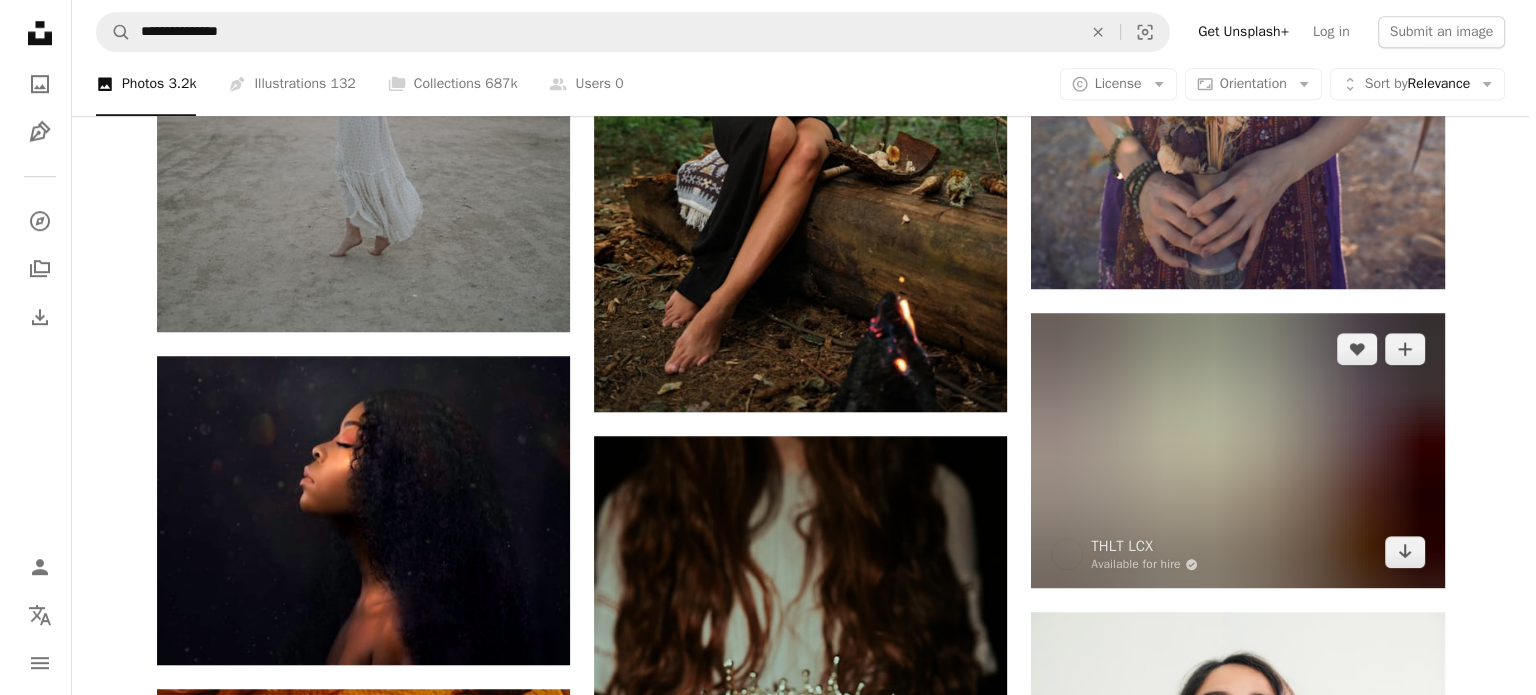 scroll, scrollTop: 1500, scrollLeft: 0, axis: vertical 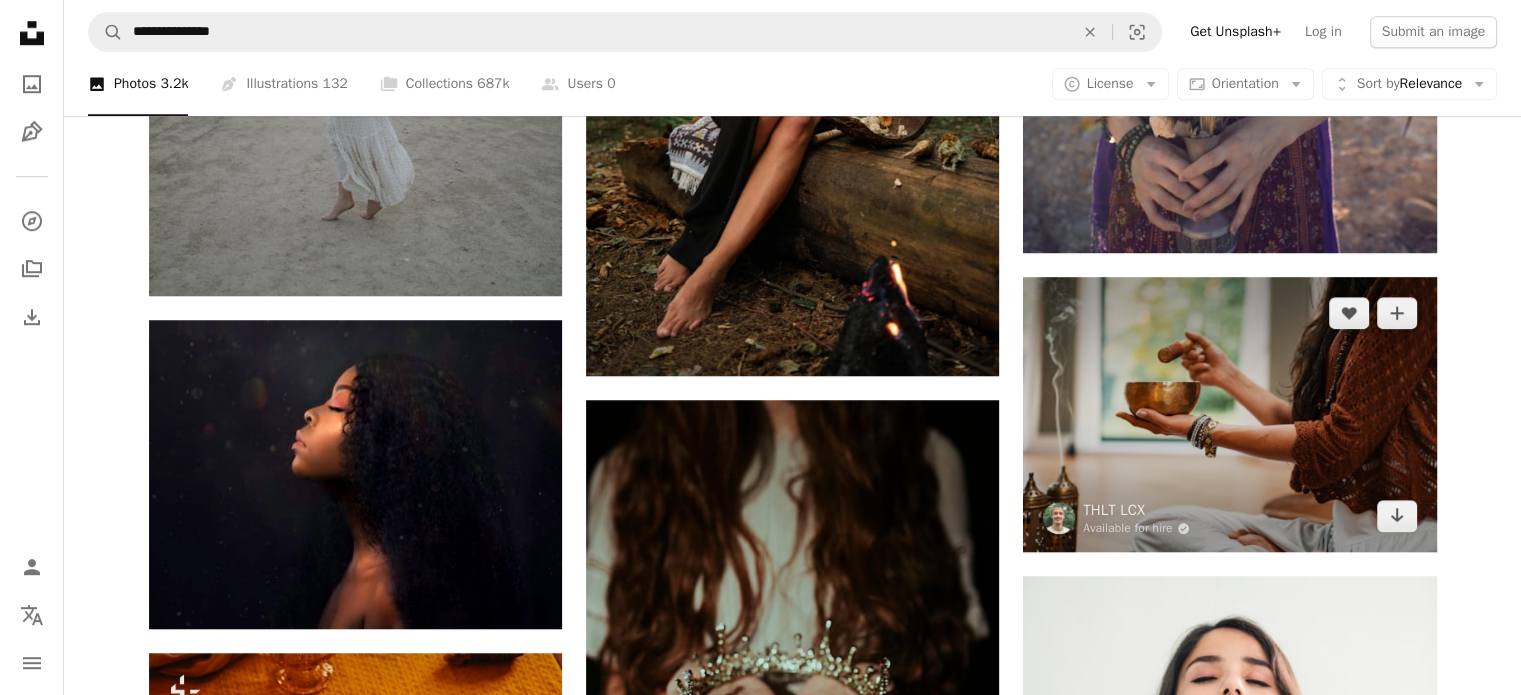 click at bounding box center [1229, 414] 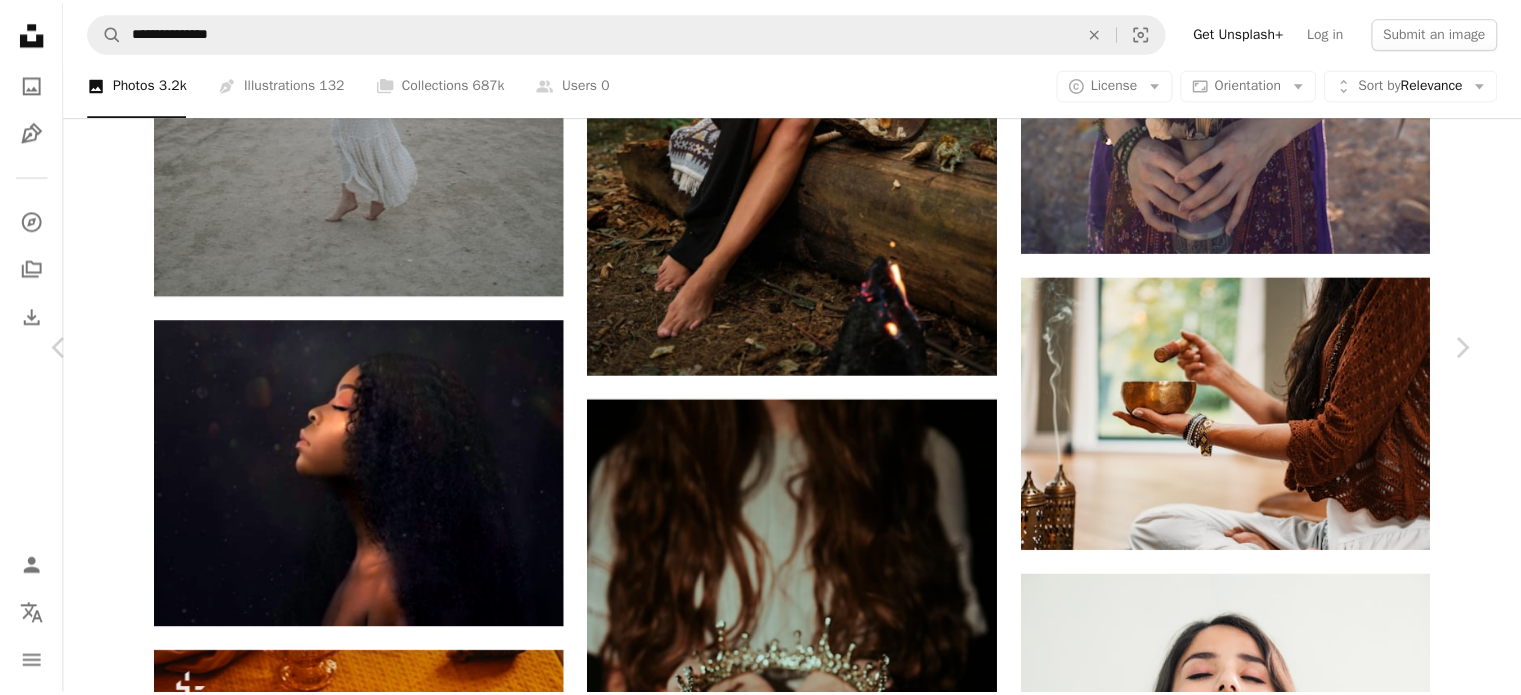 scroll, scrollTop: 0, scrollLeft: 0, axis: both 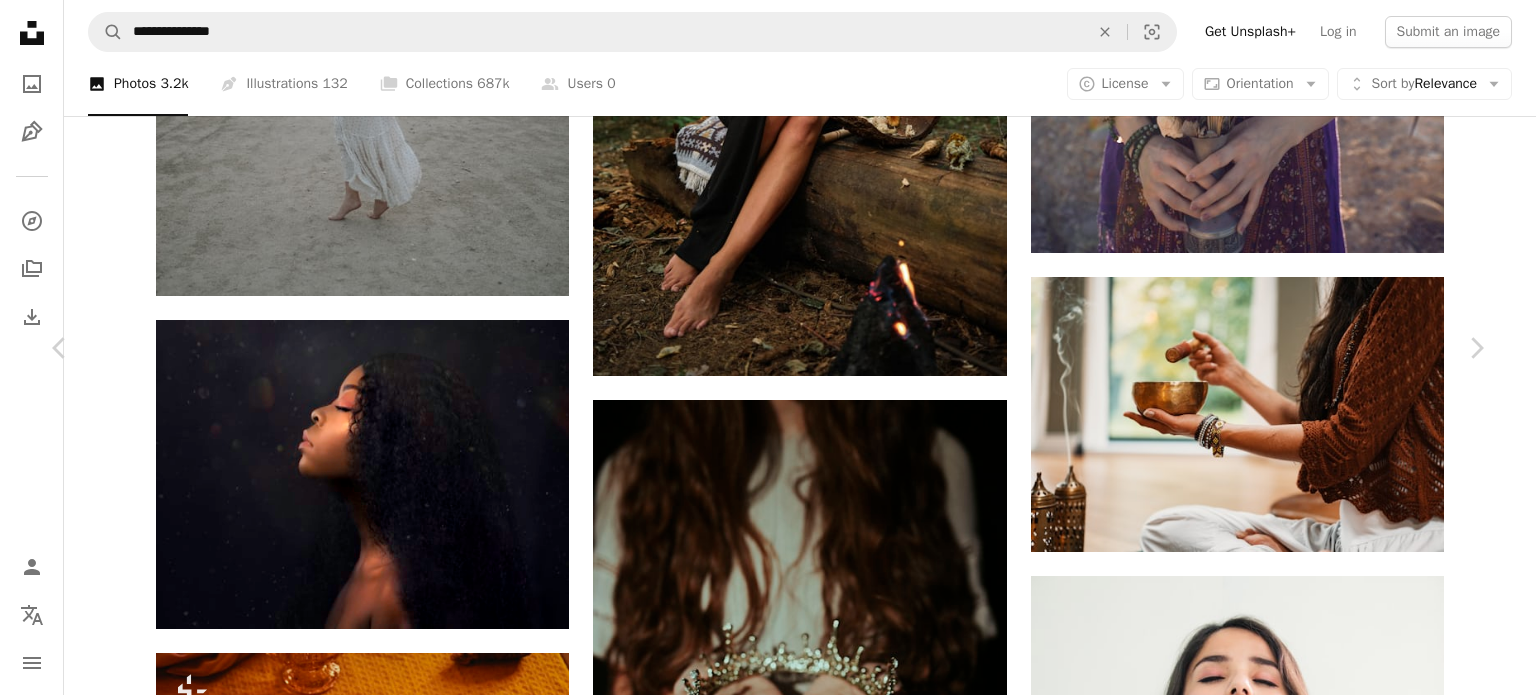 click on "Download free" at bounding box center (1287, 3448) 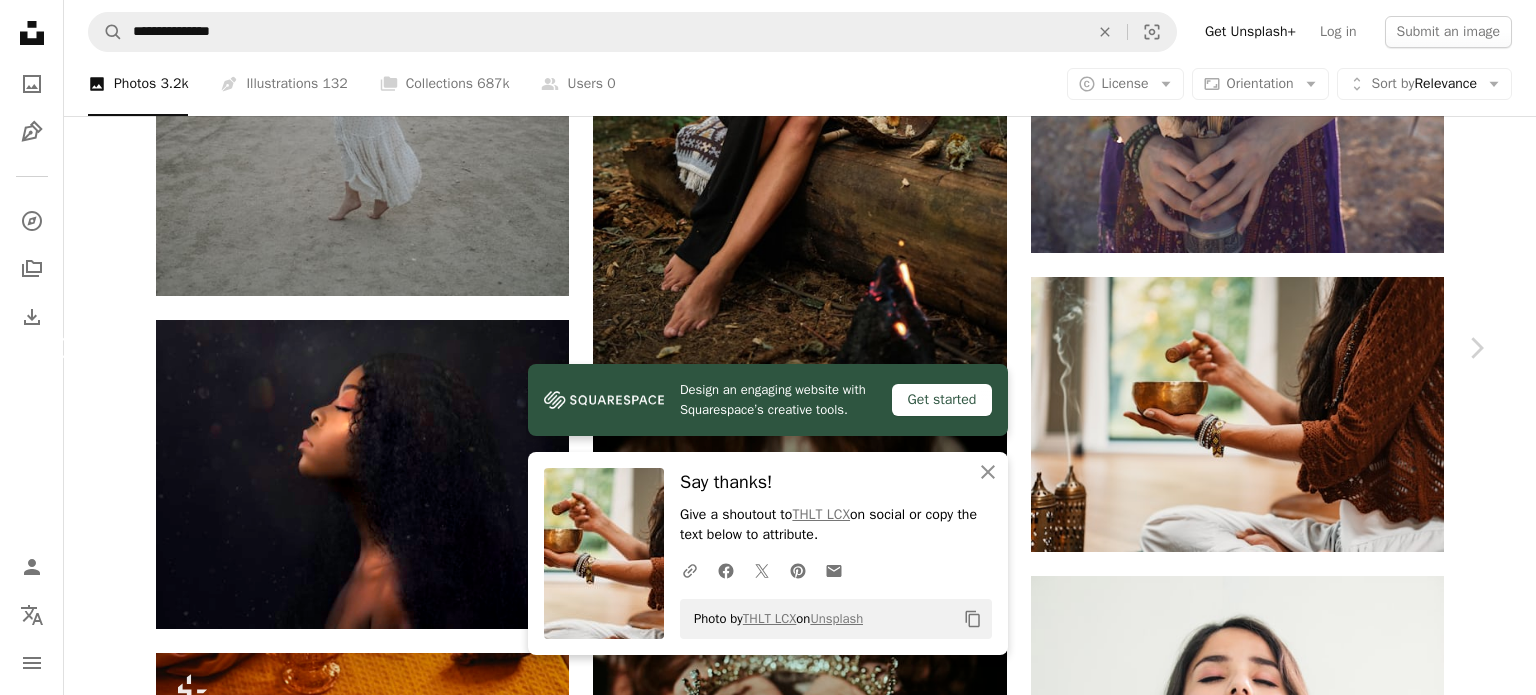 click on "Chevron left" at bounding box center (60, 348) 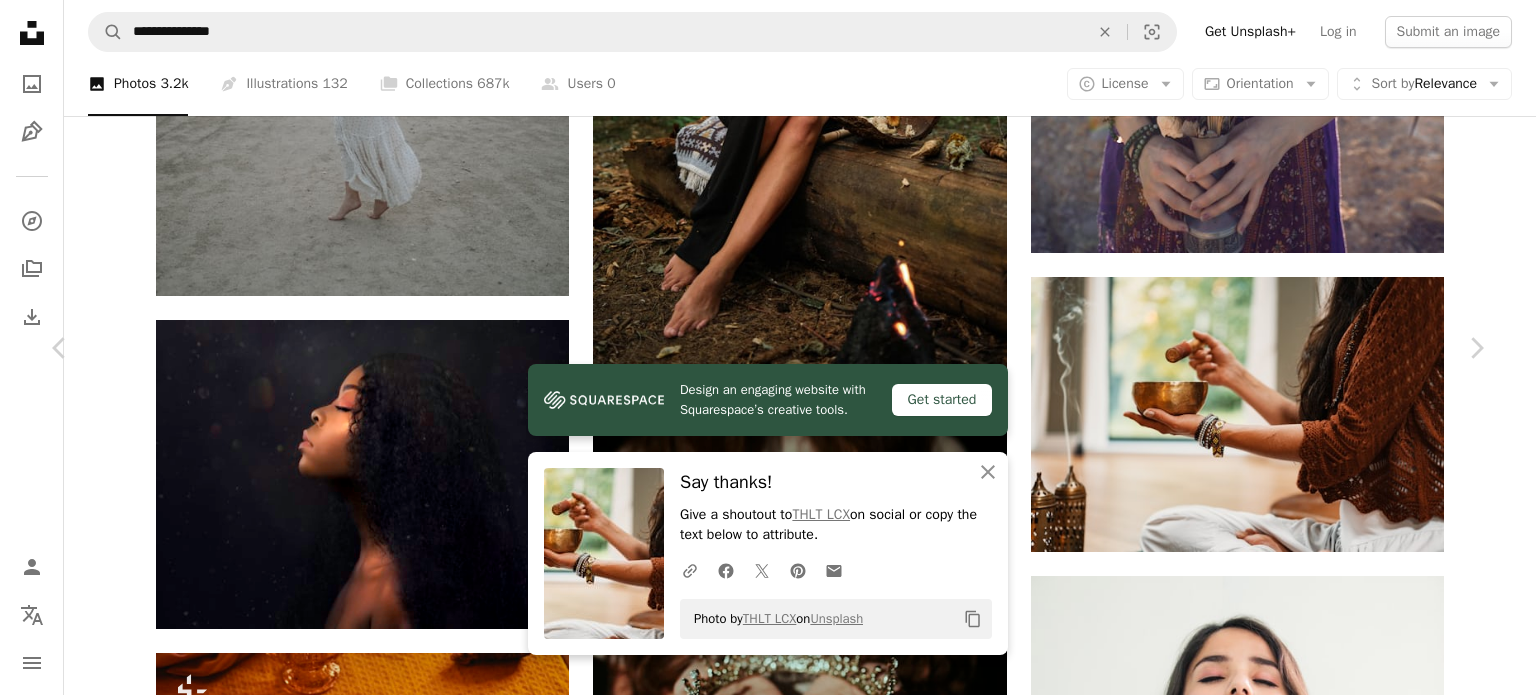 click on "An X shape Chevron left Chevron right Design an engaging website with Squarespace’s creative tools. Get started An X shape Close Say thanks! Give a shoutout to  [PERSON]  on social or copy the text below to attribute. A URL sharing icon (chains) Facebook icon X (formerly Twitter) icon Pinterest icon An envelope Photo by  [PERSON]  on  Unsplash
Copy content [PERSON] Available for hire A checkmark inside of a circle A heart A plus sign Edit image   Plus sign for Unsplash+ Download free Chevron down Zoom in Views 9,073,712 Downloads 47,831 Featured in Photos ,  Health & Wellness ,  Nature A forward-right arrow Share Info icon Info More Actions Photo: @[PERSON]
Model: @[PERSON] A map marker [CITY], [COUNTRY] Calendar outlined Published on  July 12, 2018 Camera SONY, ILCE-7M3 Safety Free to use under the  Unsplash License woman pink female desert sand dress cute girl joshua tree hd pic joshua tree national park airstream sundress cute women brown hair girl girl sunset travel girl" at bounding box center [768, 3748] 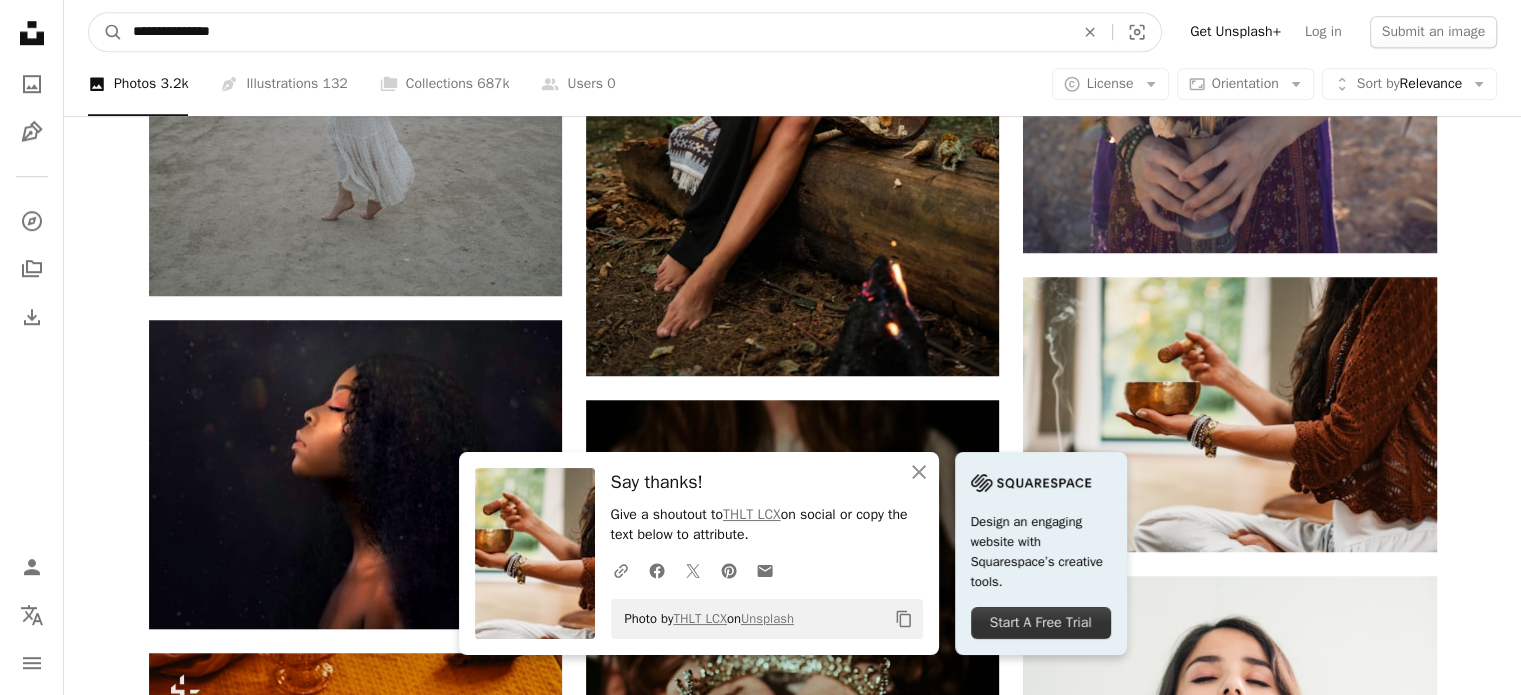 click on "**********" at bounding box center (595, 32) 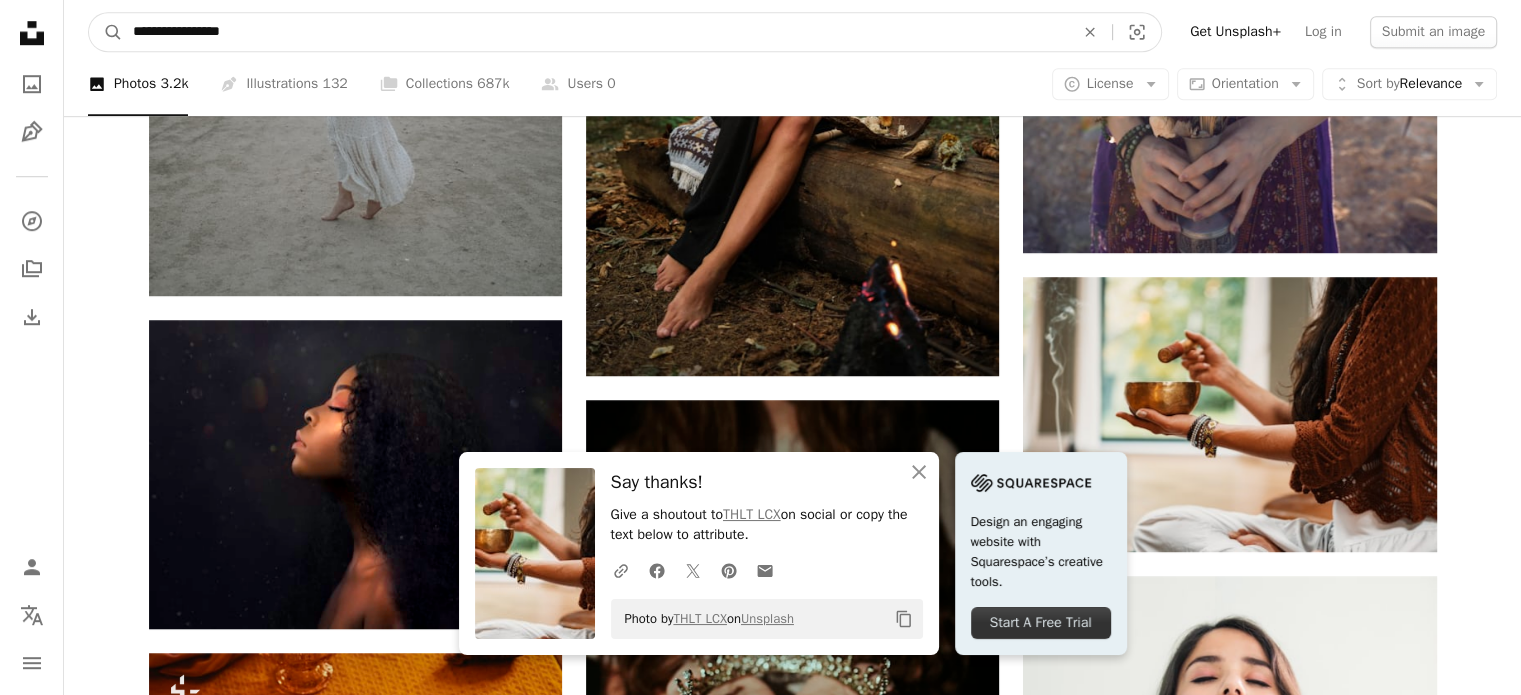 type on "**********" 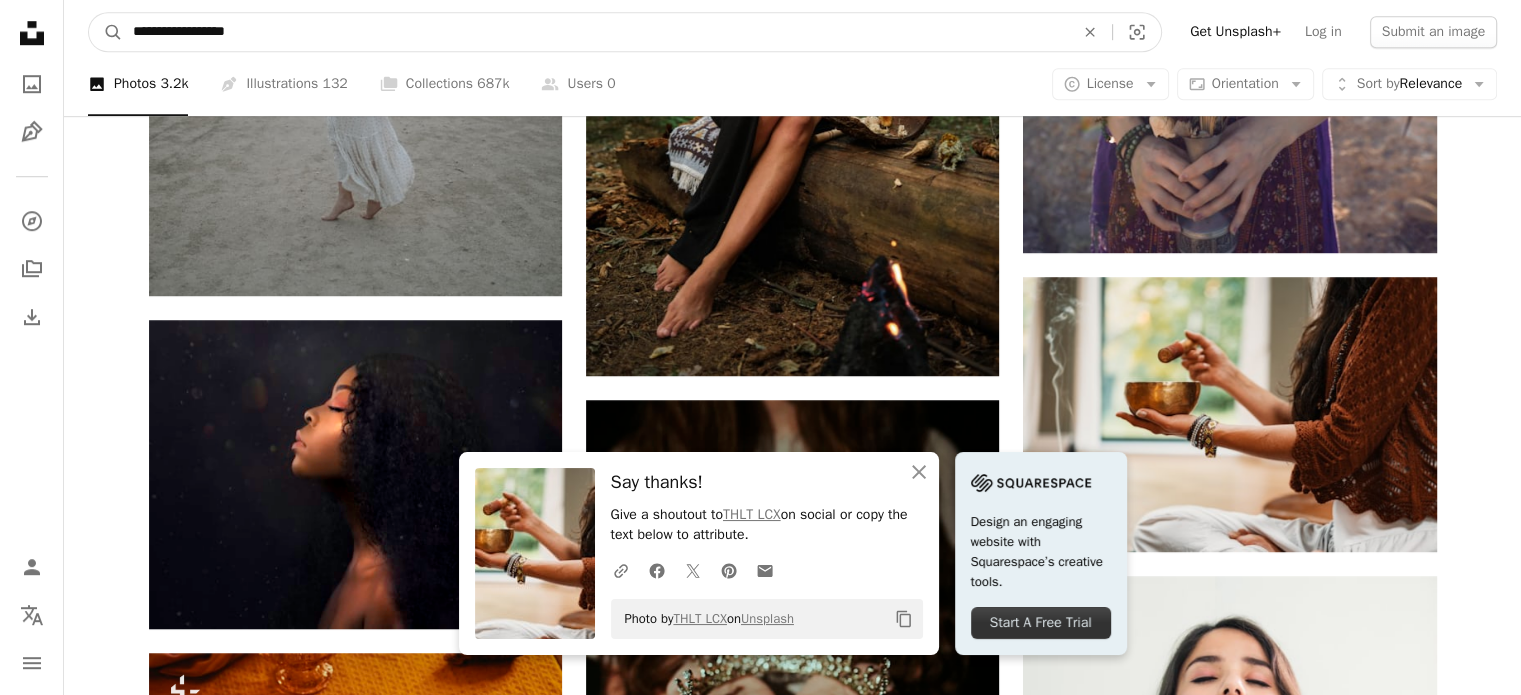 click on "A magnifying glass" at bounding box center [106, 32] 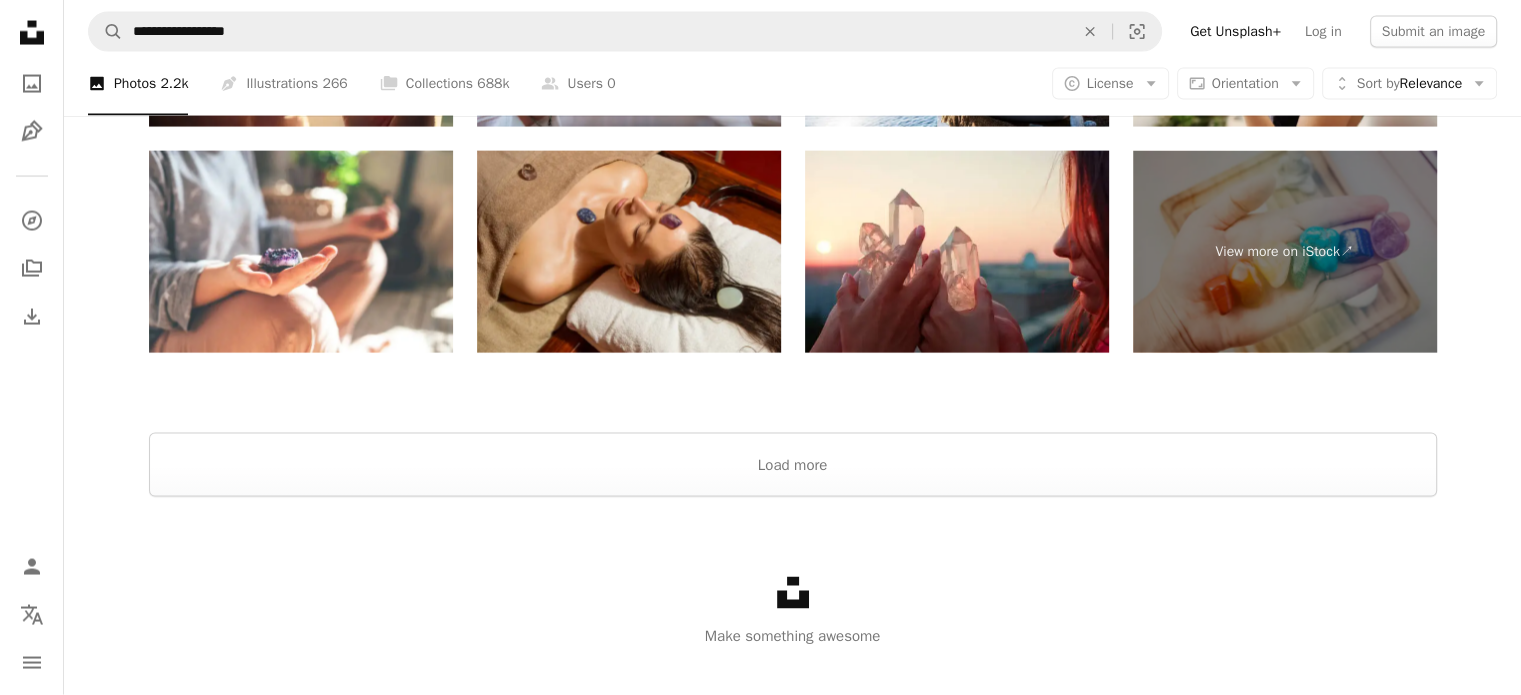 scroll, scrollTop: 4168, scrollLeft: 0, axis: vertical 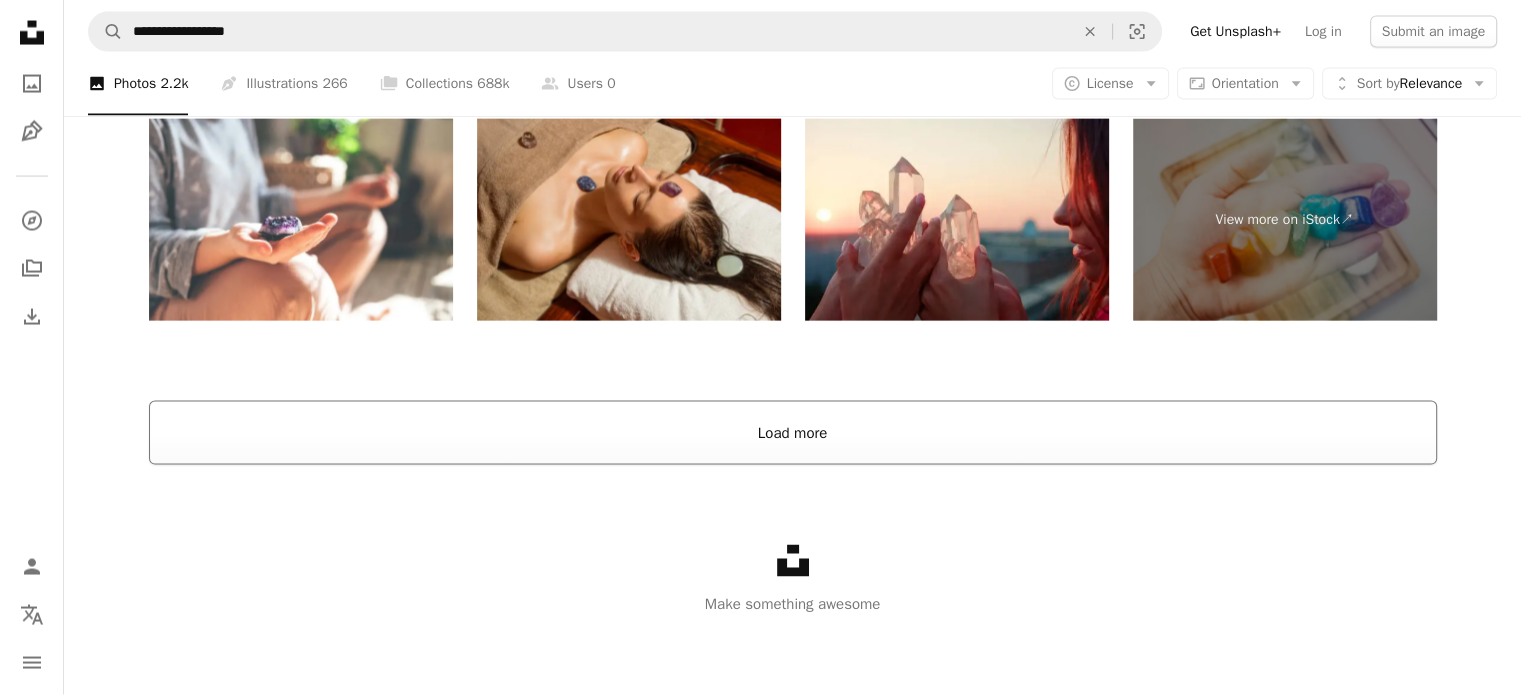 click on "Load more" at bounding box center [793, 433] 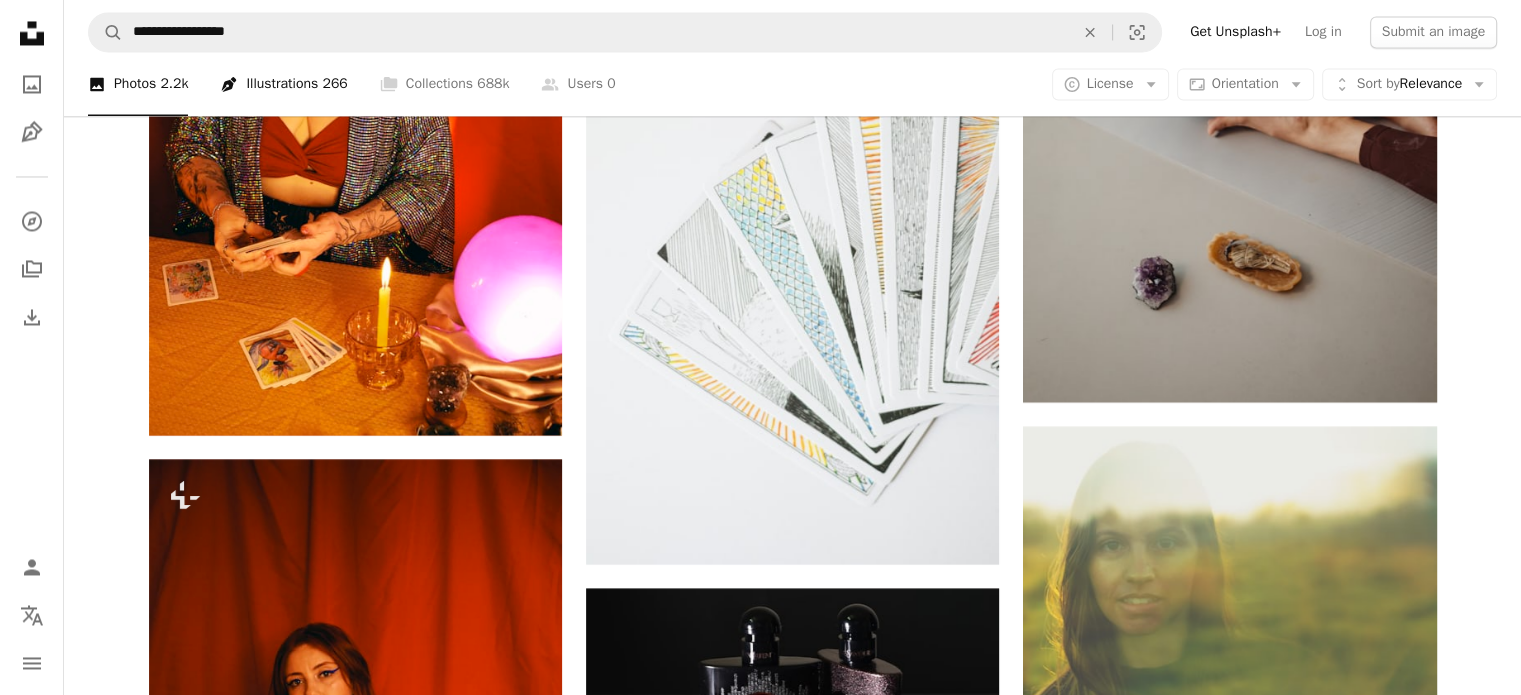 click on "Pen Tool Illustrations   266" at bounding box center (283, 84) 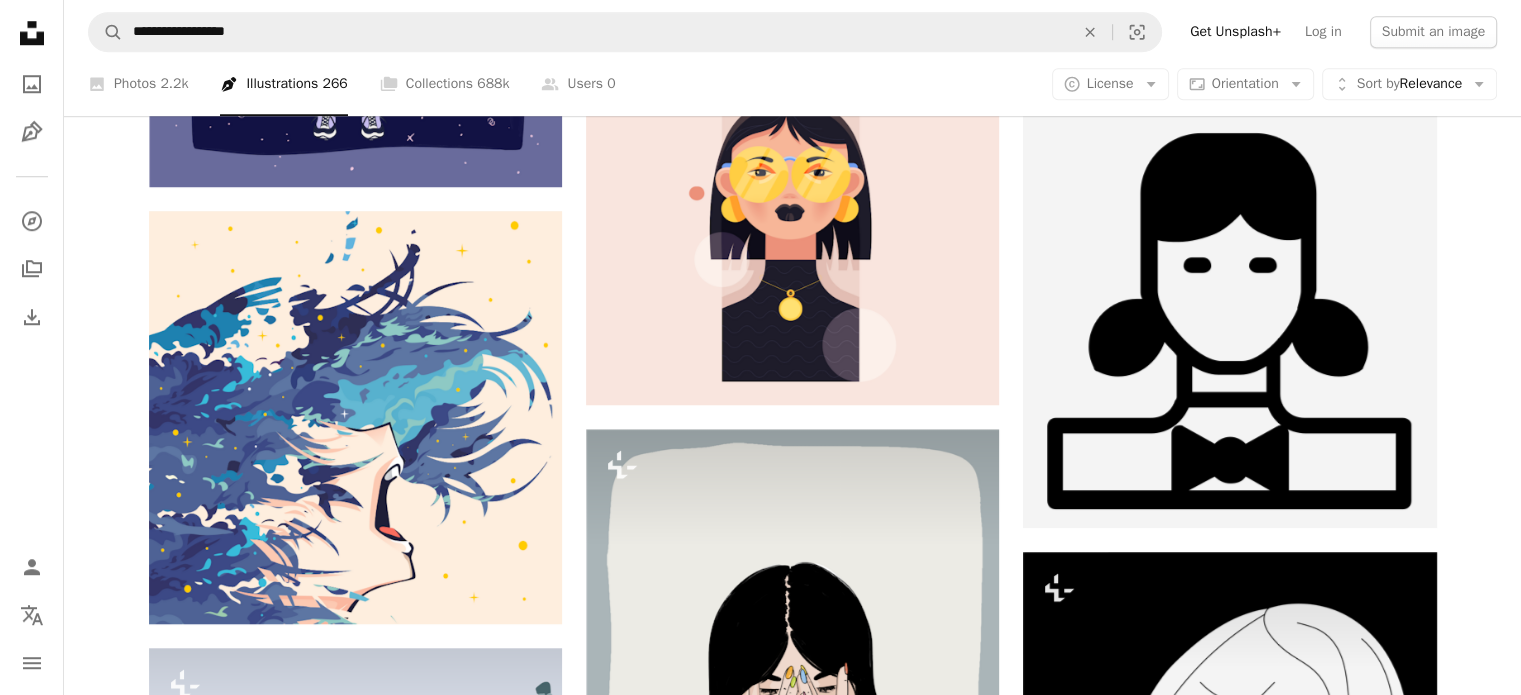 scroll, scrollTop: 2000, scrollLeft: 0, axis: vertical 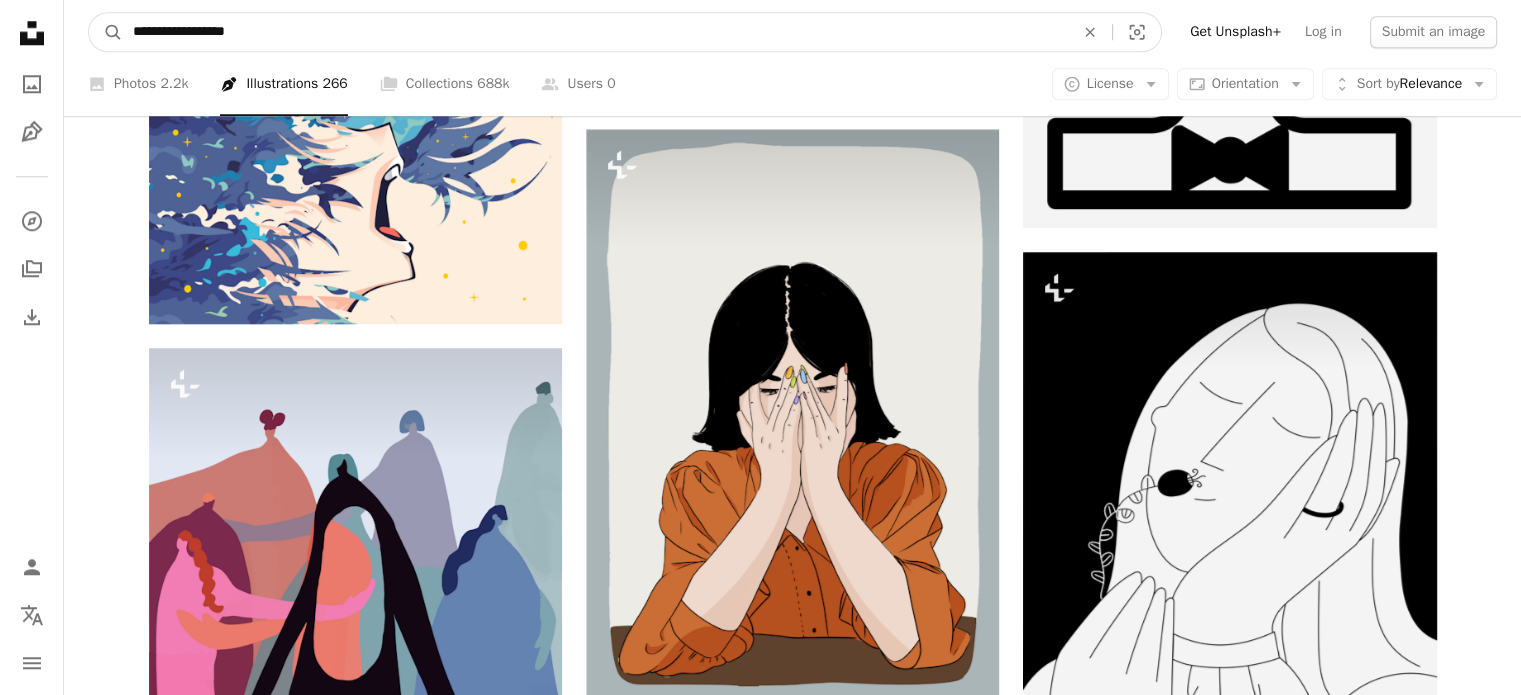 click on "**********" at bounding box center [595, 32] 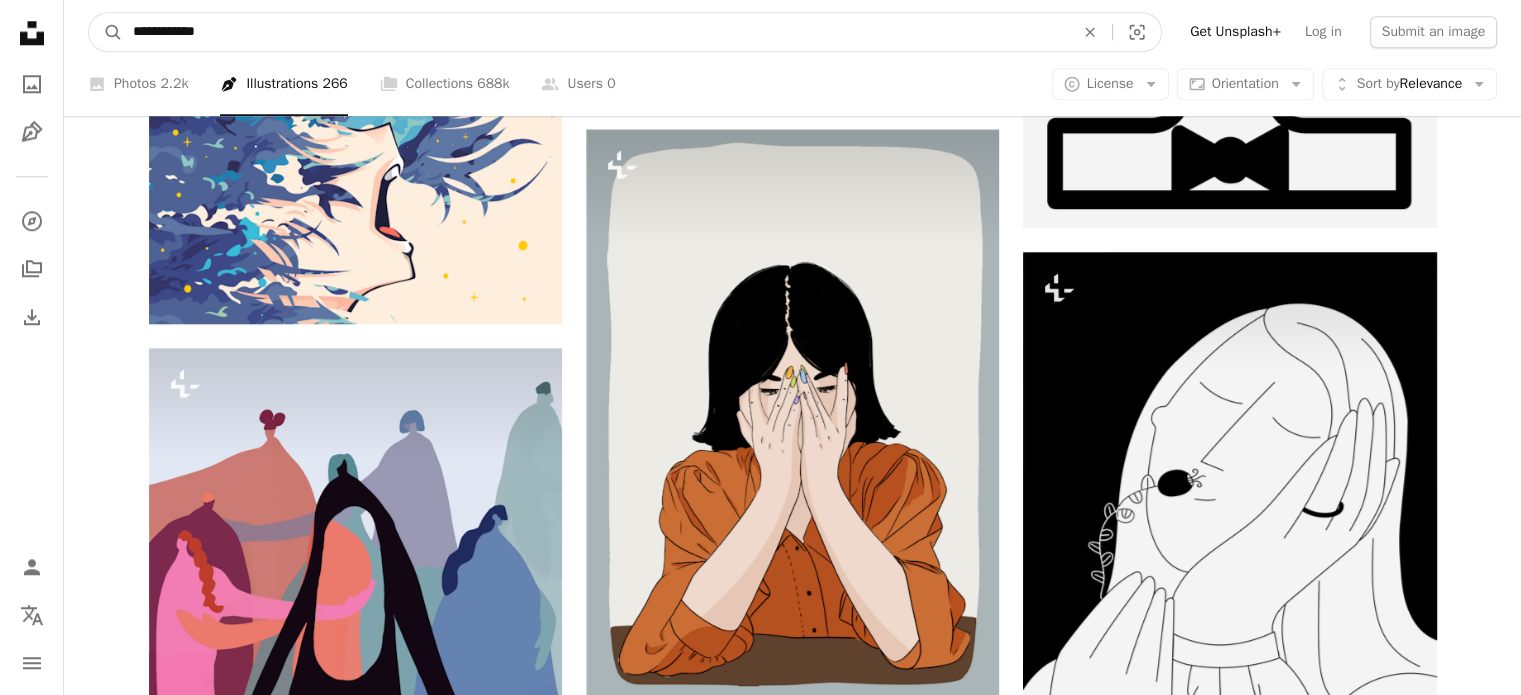 type on "**********" 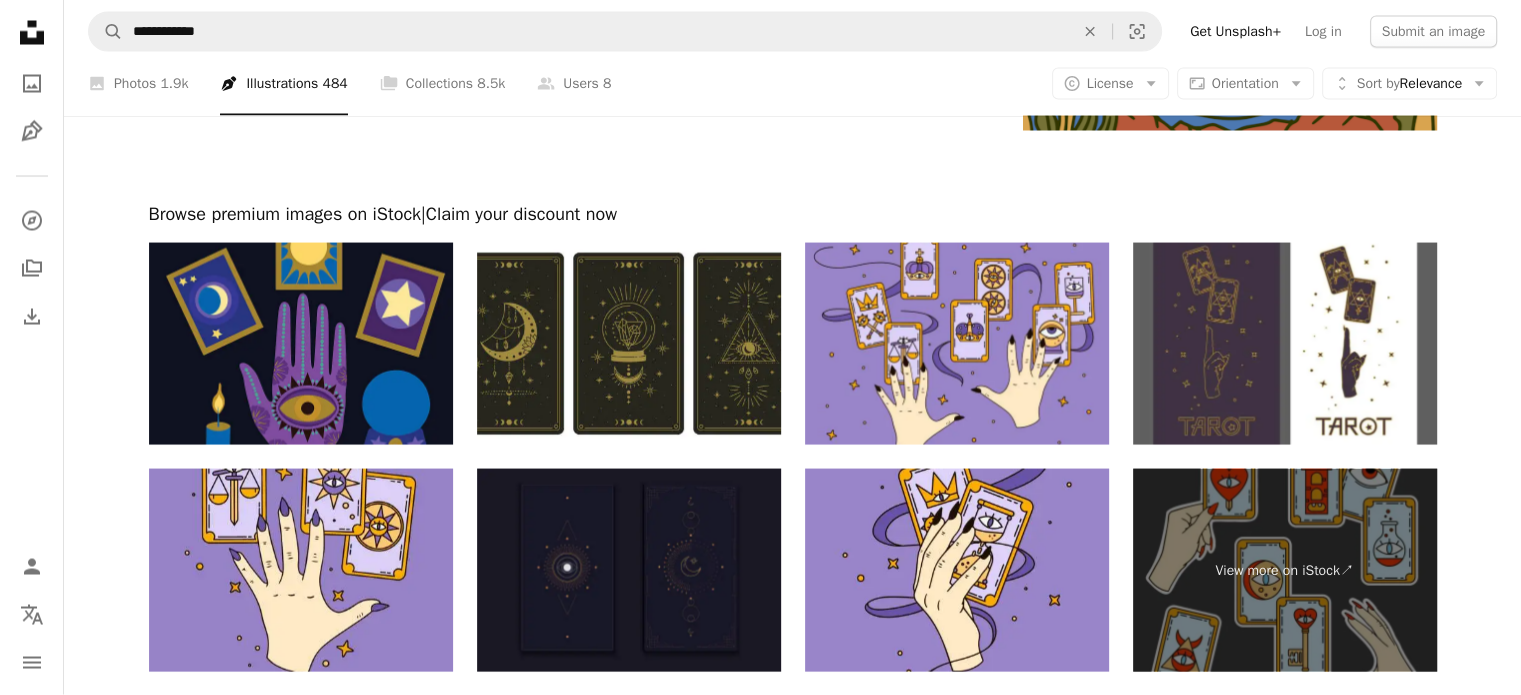 scroll, scrollTop: 4250, scrollLeft: 0, axis: vertical 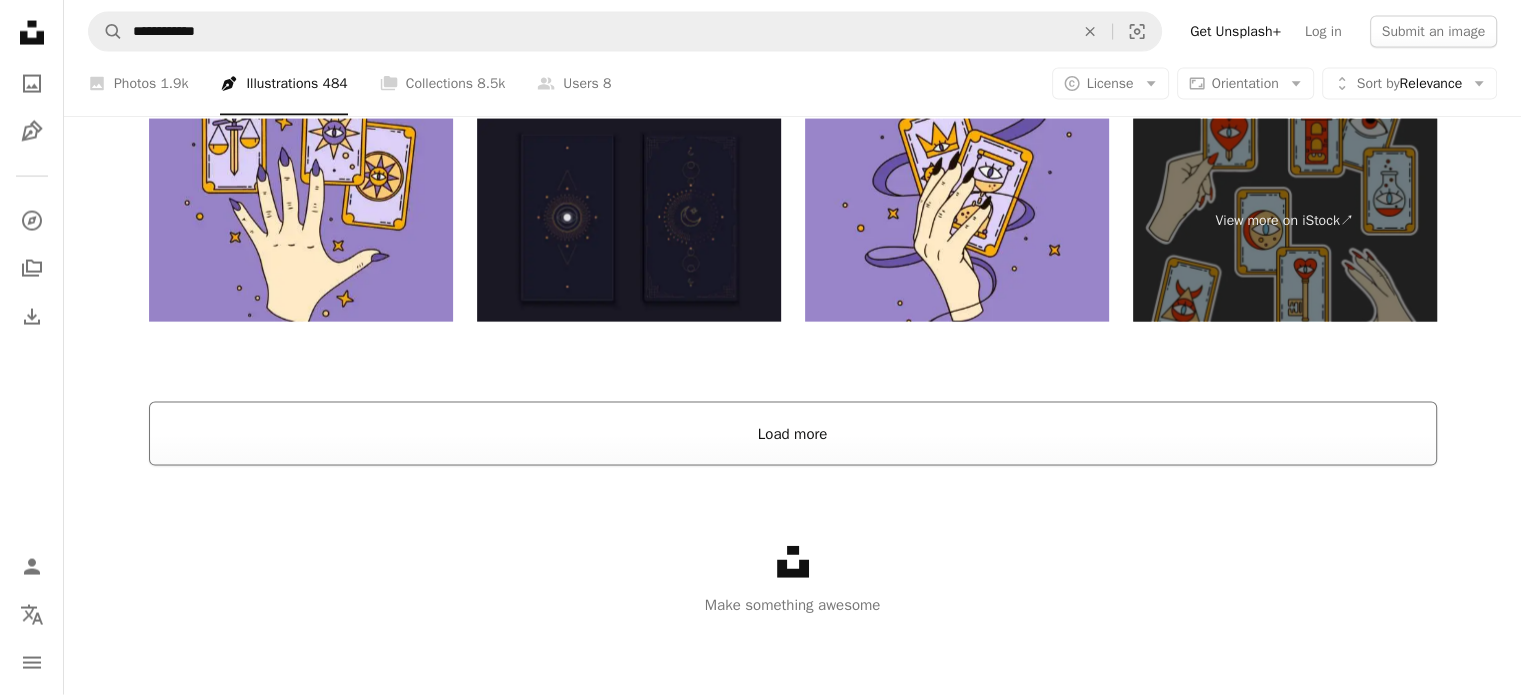 click on "Load more" at bounding box center [793, 434] 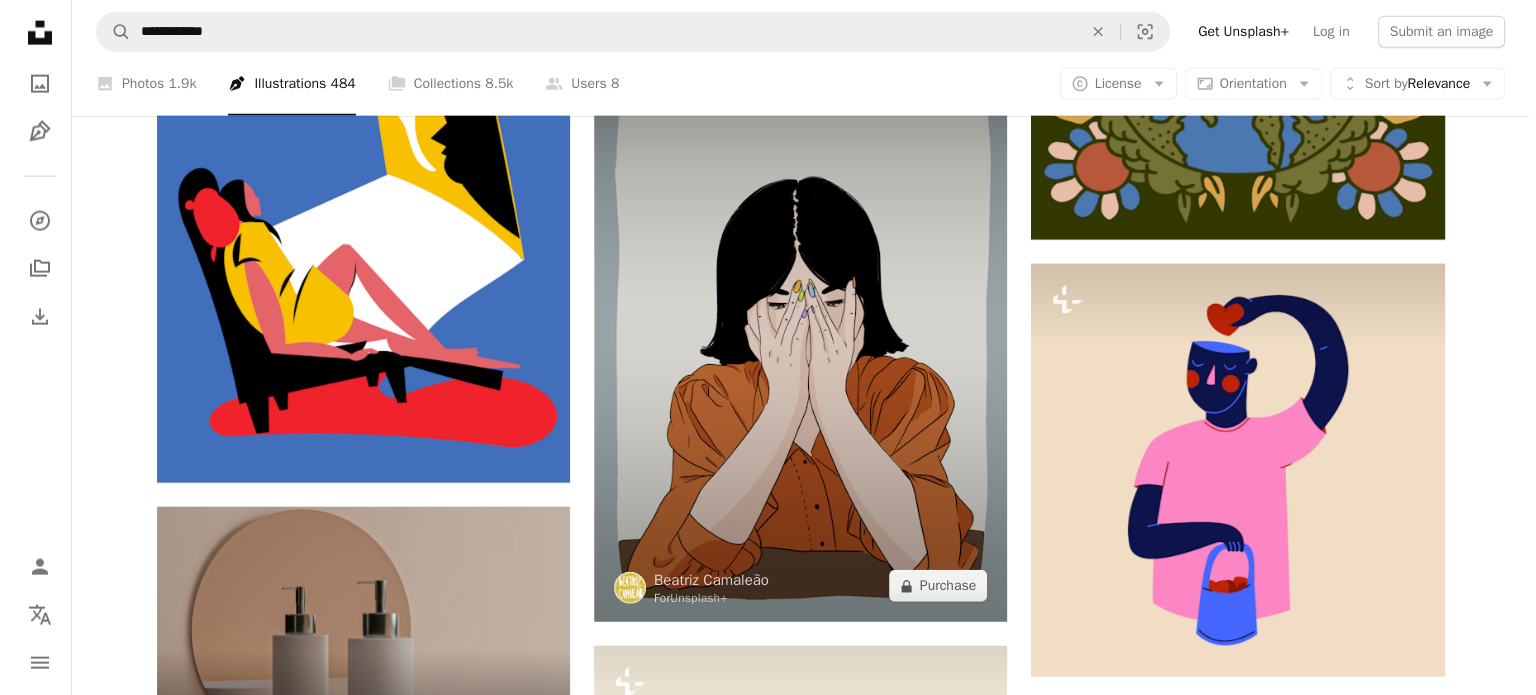 scroll, scrollTop: 4828, scrollLeft: 0, axis: vertical 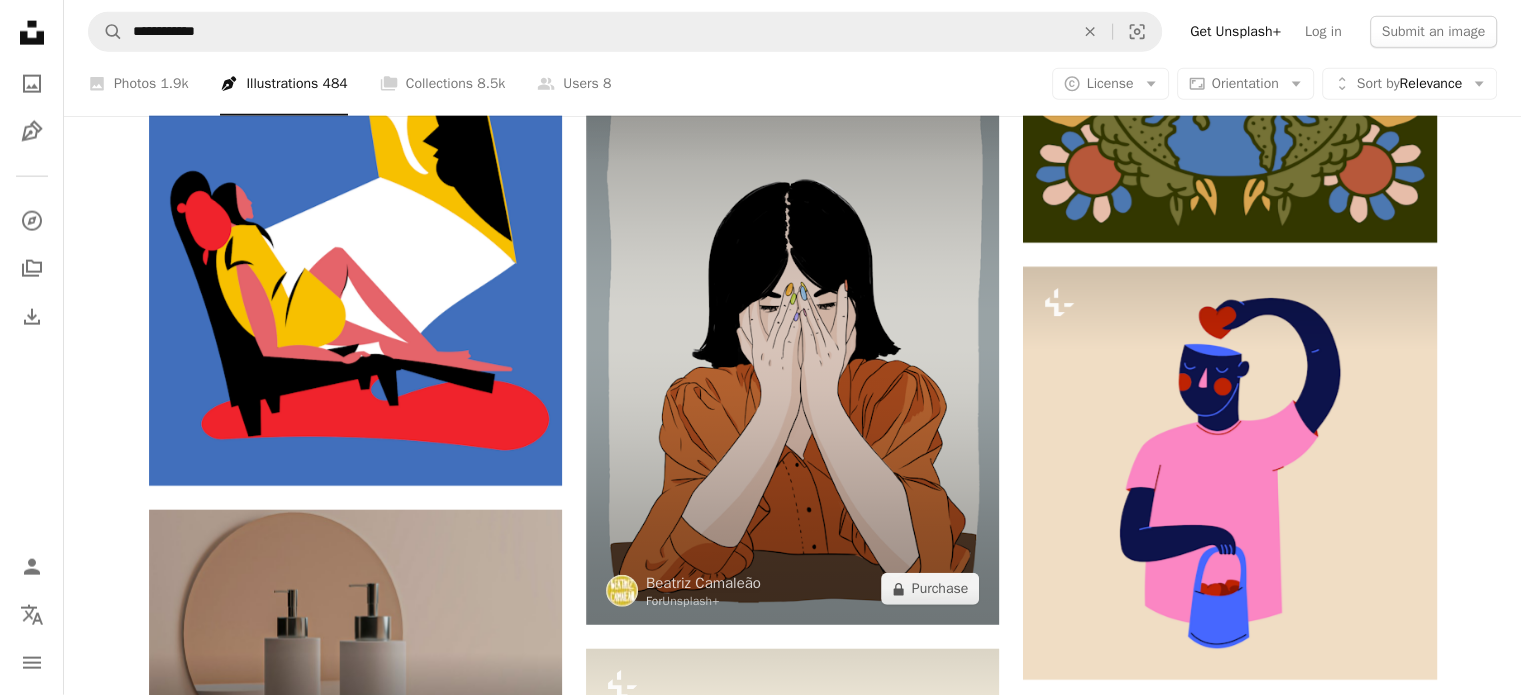 click at bounding box center [792, 336] 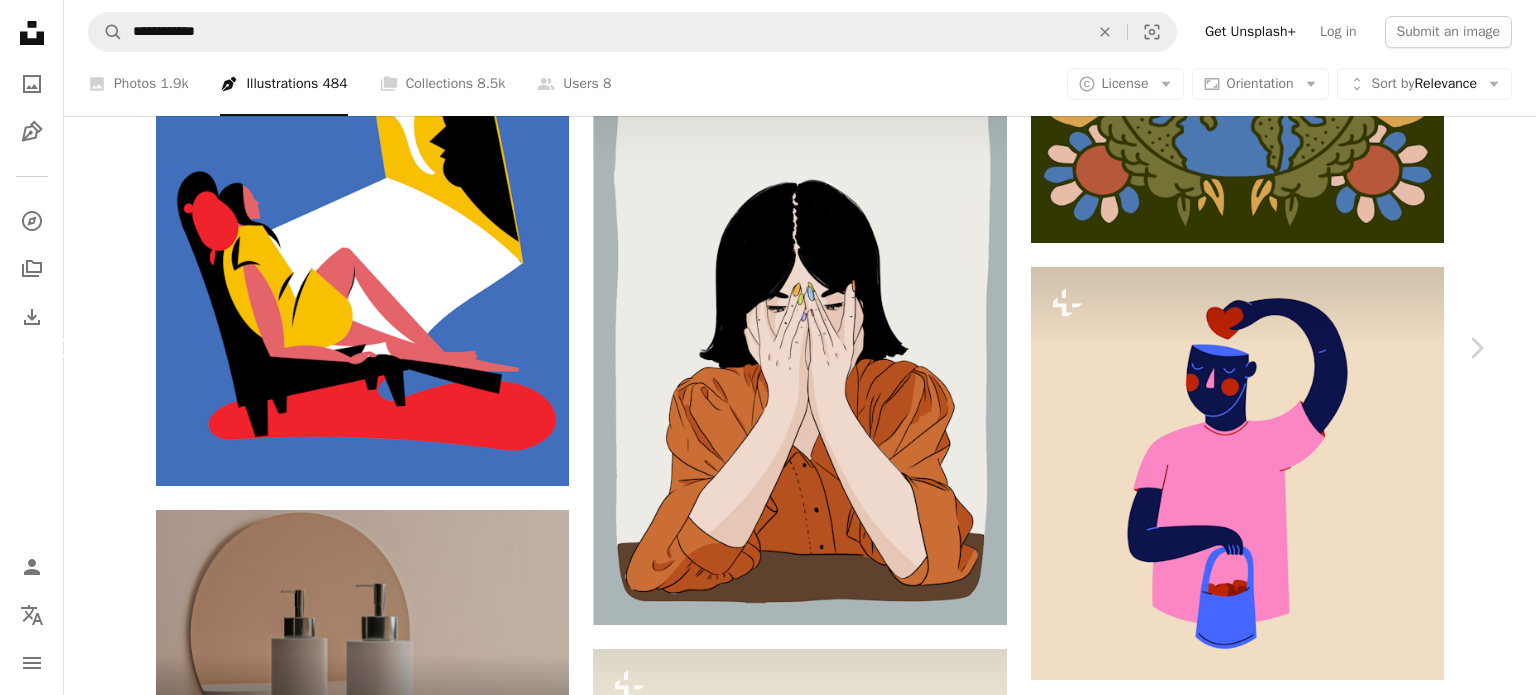 scroll, scrollTop: 1100, scrollLeft: 0, axis: vertical 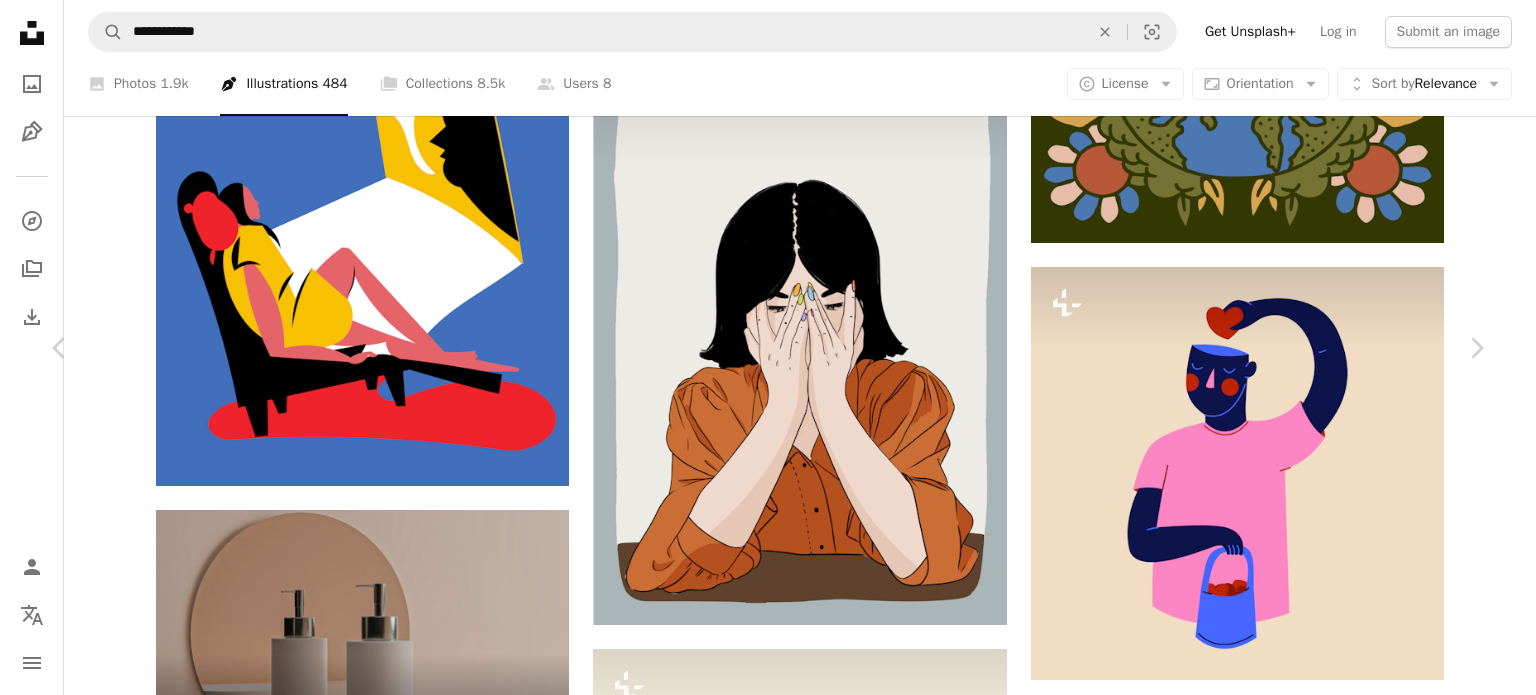click on "An X shape Chevron left Chevron right Owl Illustration Agency For  Unsplash+ A heart A plus sign Edit image   Plus sign for Unsplash+ A lock   Purchase Zoom in Featured in Illustrations A forward-right arrow Share More Actions Illustration by [PERSON] https://www.owlillustration.com/portfolio/carolina/ Calendar outlined Published on  June 14, 2024 Safety Licensed under the  Unsplash+ License laptop illustration vector illustrations svg flat design owl agency chatting online Backgrounds From this series Chevron right Plus sign for Unsplash+ Plus sign for Unsplash+ Plus sign for Unsplash+ Plus sign for Unsplash+ Plus sign for Unsplash+ Plus sign for Unsplash+ Plus sign for Unsplash+ Plus sign for Unsplash+ Plus sign for Unsplash+ Plus sign for Unsplash+ Related images Plus sign for Unsplash+ A heart A plus sign Getty Images For  Unsplash+ A lock   Purchase Plus sign for Unsplash+ A heart A plus sign [PERSON] For  Unsplash+ A lock   Purchase Plus sign for Unsplash+ A heart A plus sign [PERSON] For  Unsplash+" at bounding box center (768, 6787) 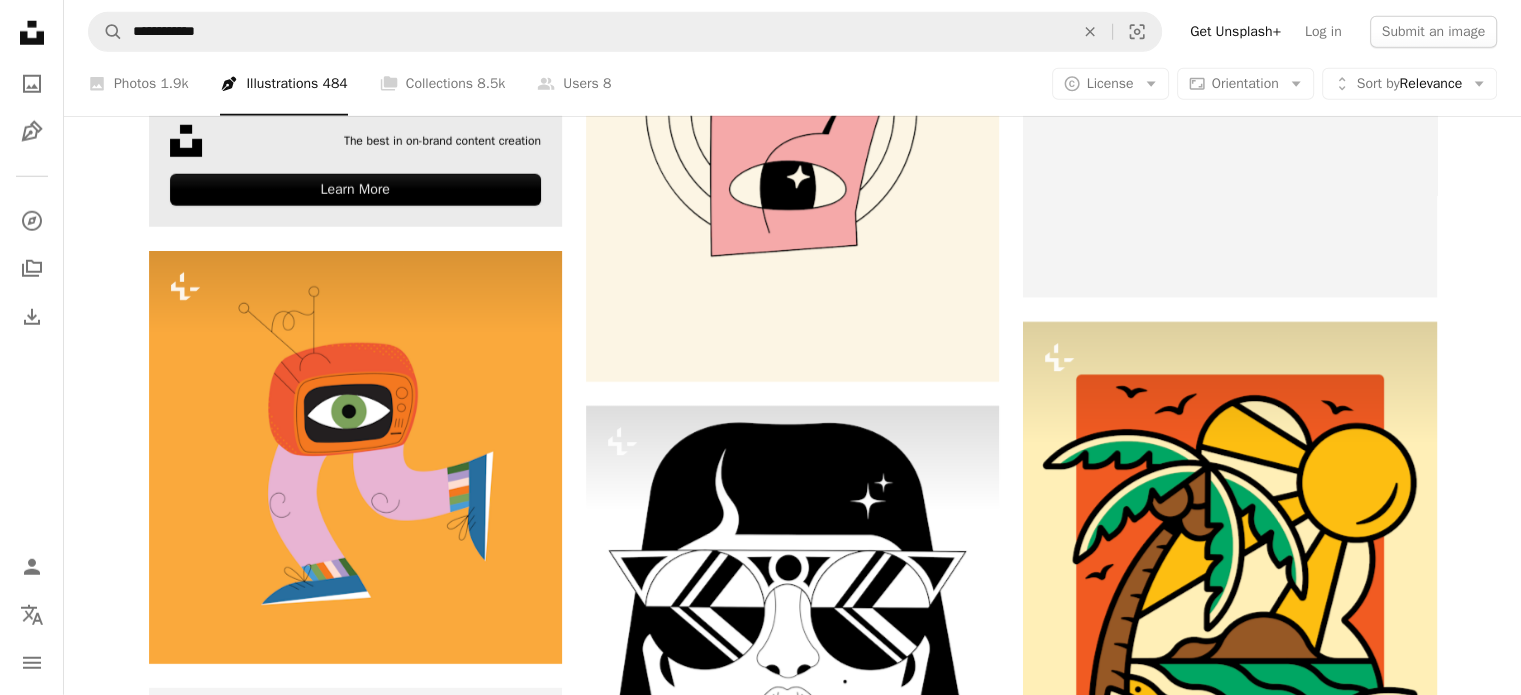 scroll, scrollTop: 6028, scrollLeft: 0, axis: vertical 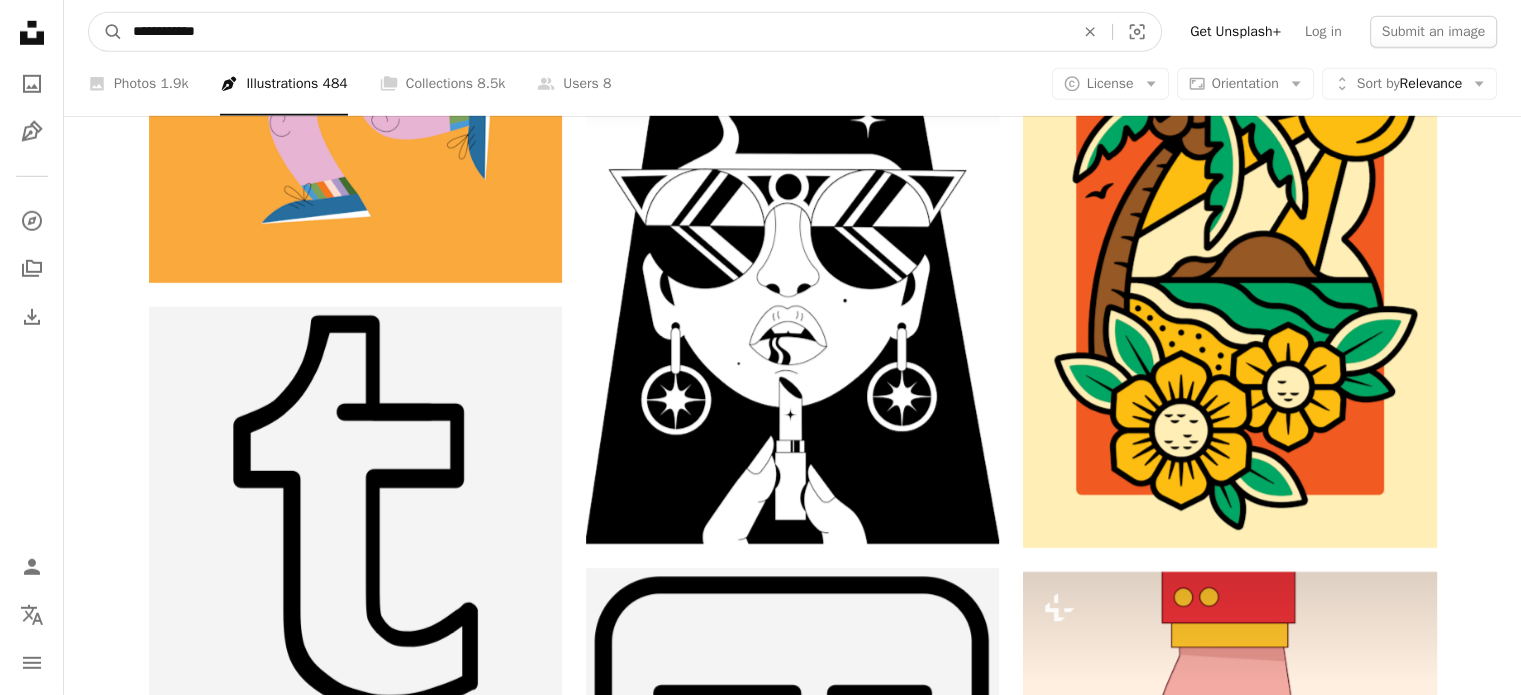click on "**********" at bounding box center (595, 32) 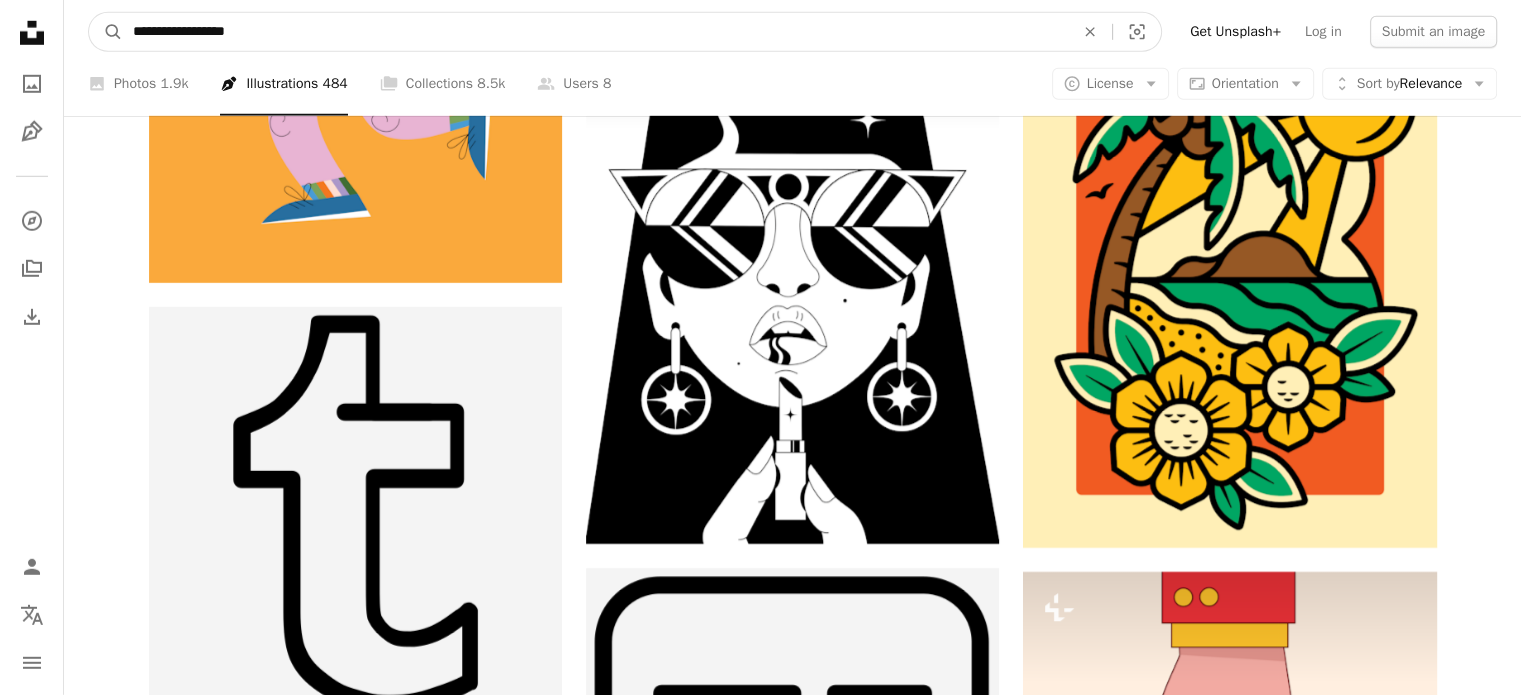 click on "A magnifying glass" at bounding box center (106, 32) 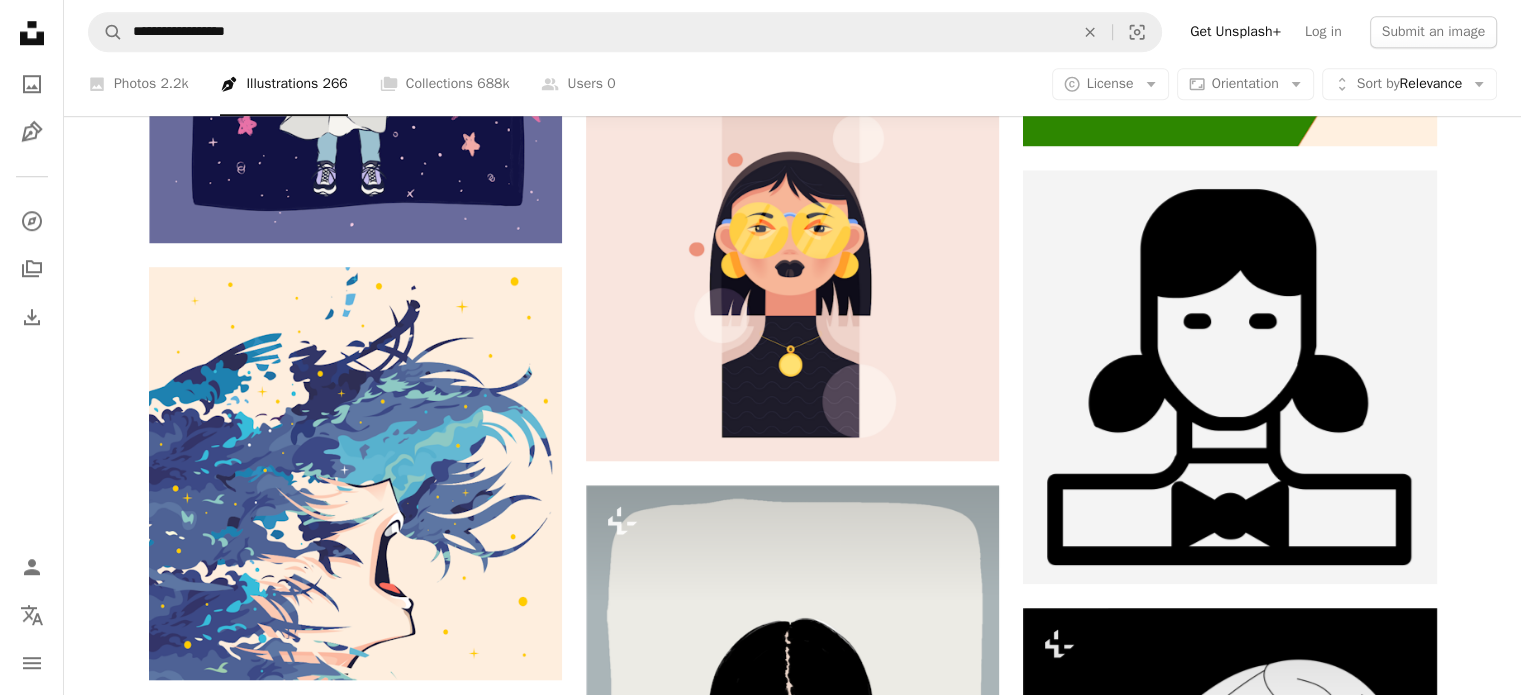 scroll, scrollTop: 1600, scrollLeft: 0, axis: vertical 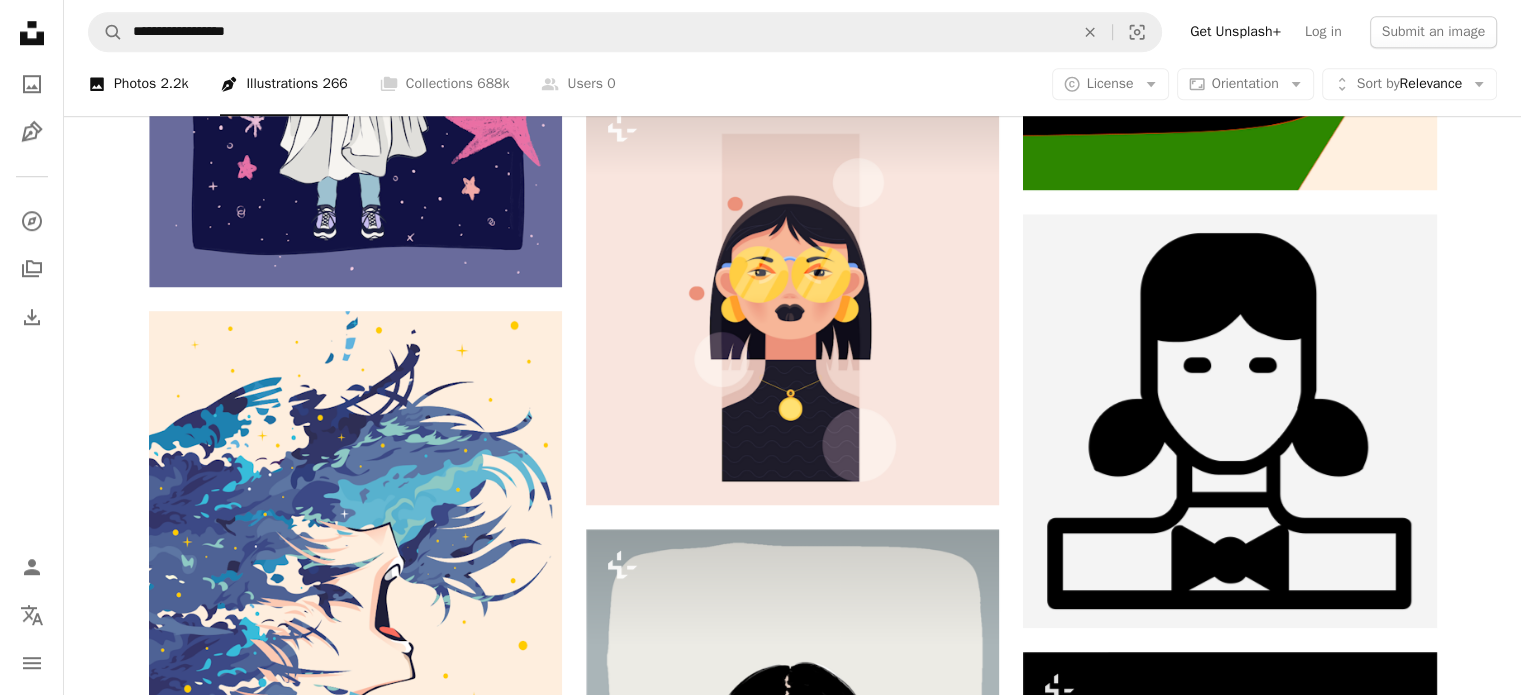 click on "A photo Photos   2.2k" at bounding box center (138, 84) 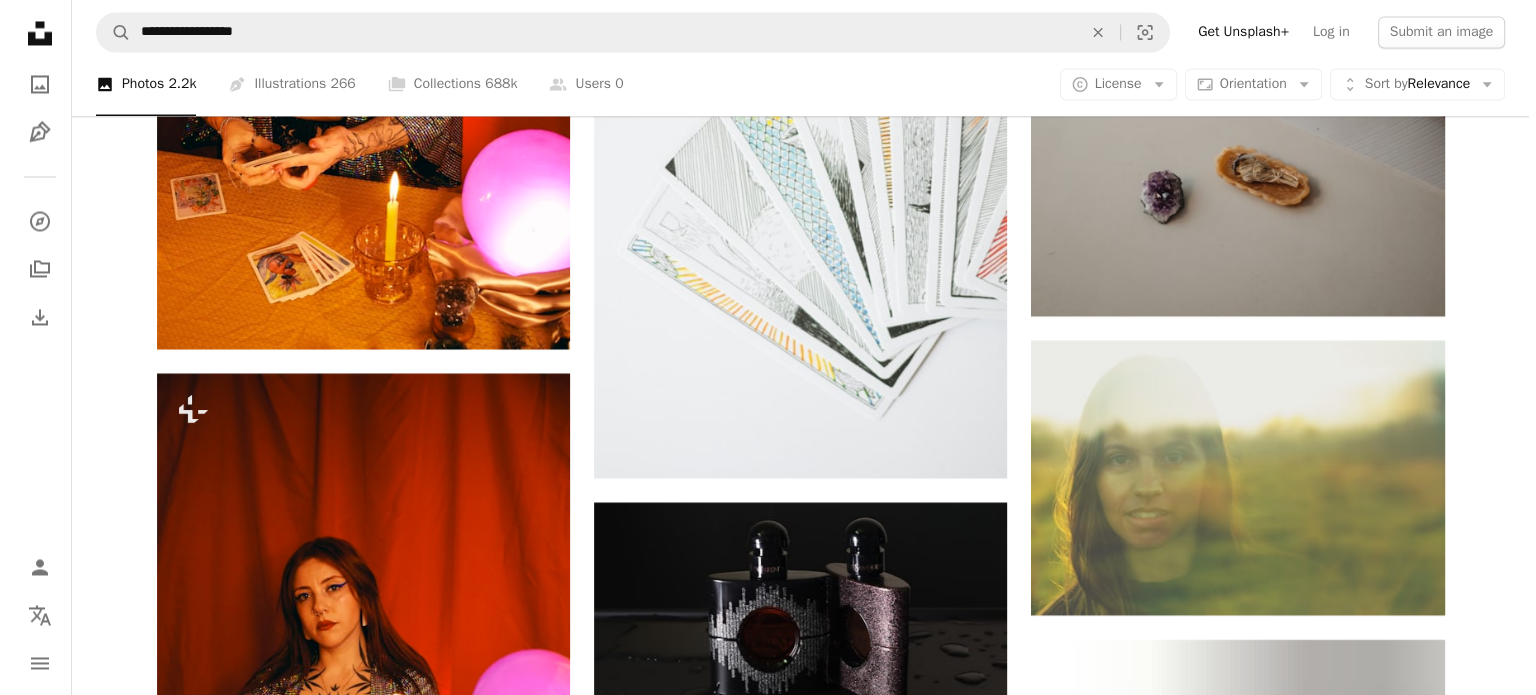 scroll, scrollTop: 3500, scrollLeft: 0, axis: vertical 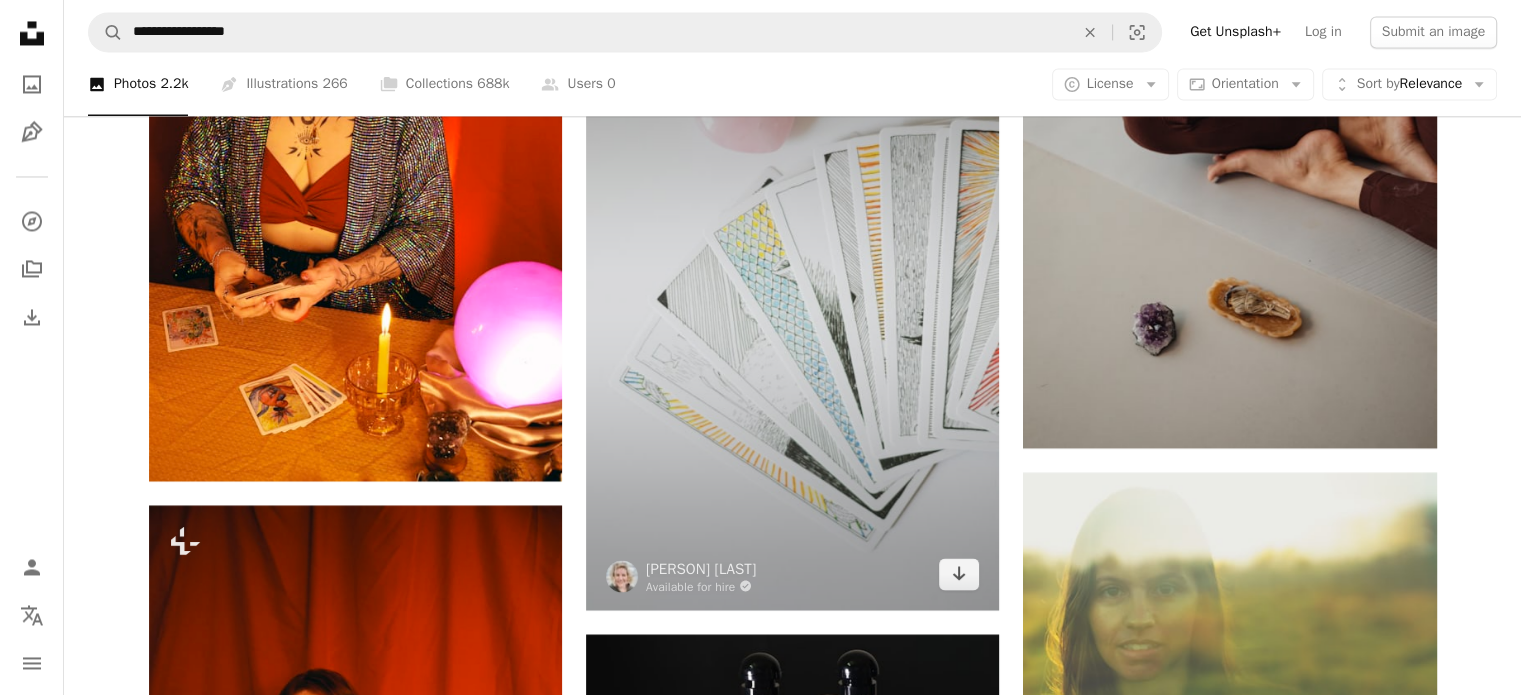 click at bounding box center (792, 300) 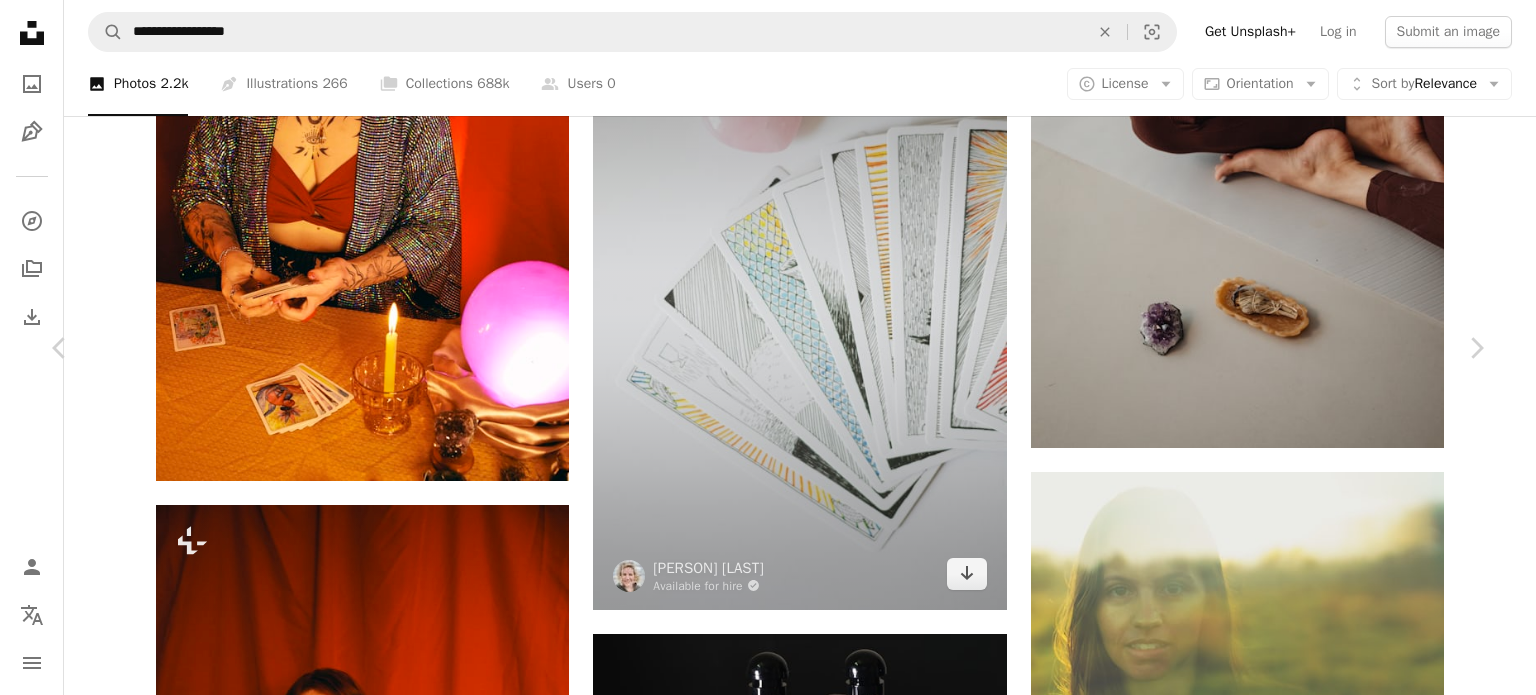 scroll, scrollTop: 600, scrollLeft: 0, axis: vertical 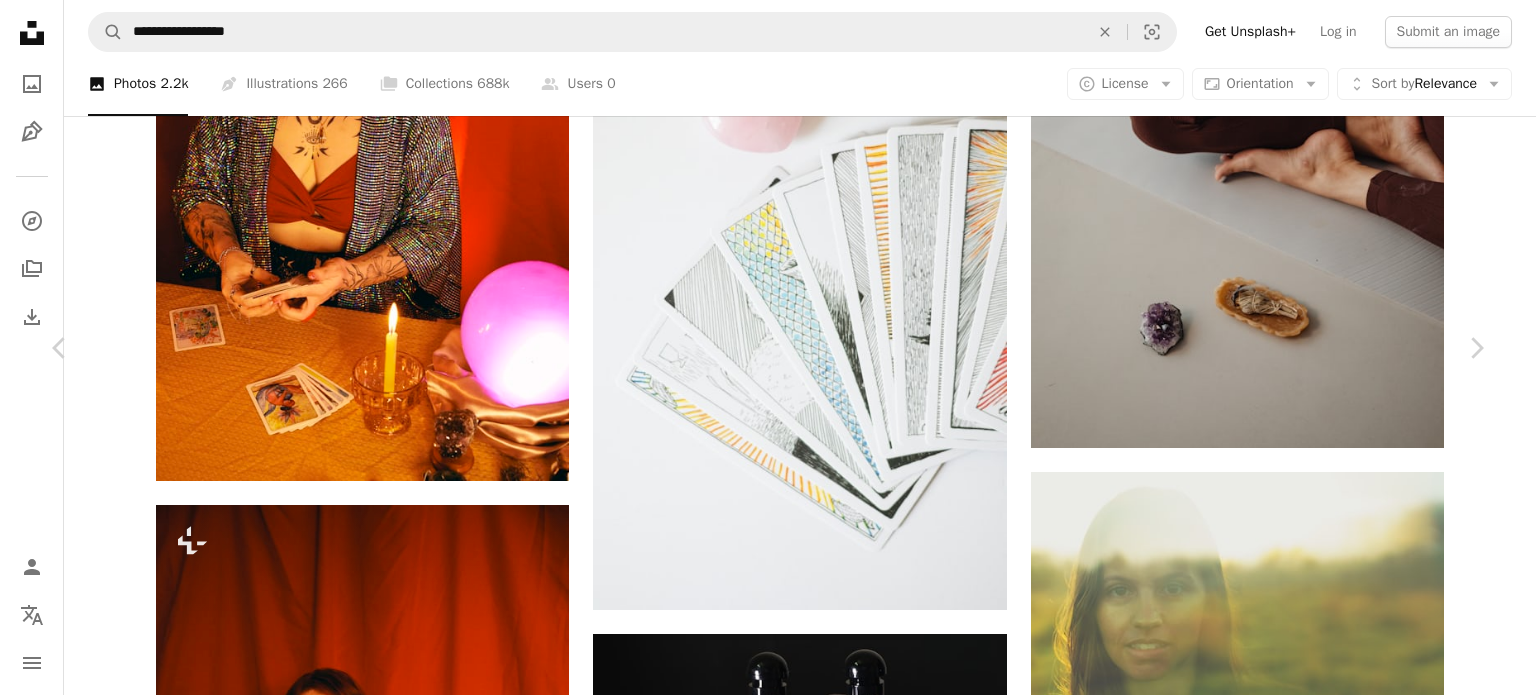 click on "spiritual" at bounding box center (179, 5488) 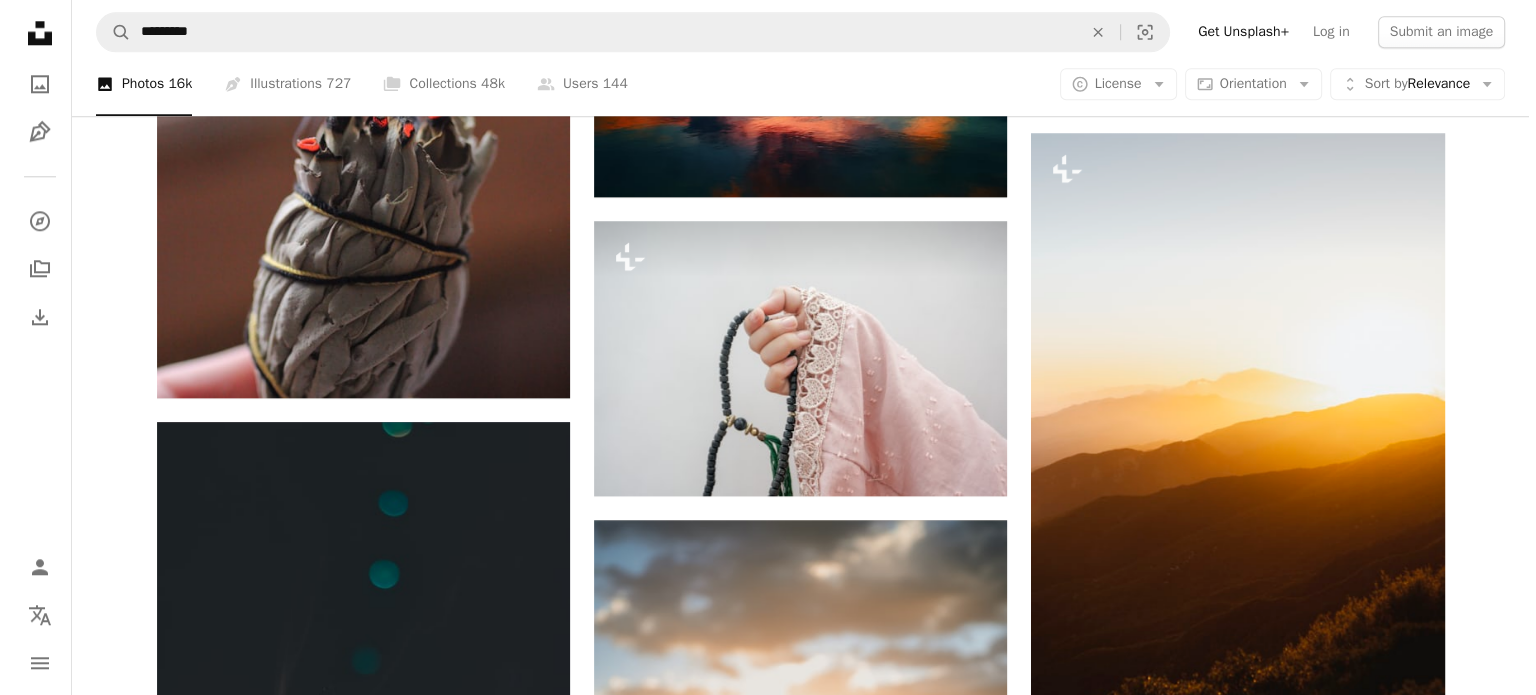 scroll, scrollTop: 2200, scrollLeft: 0, axis: vertical 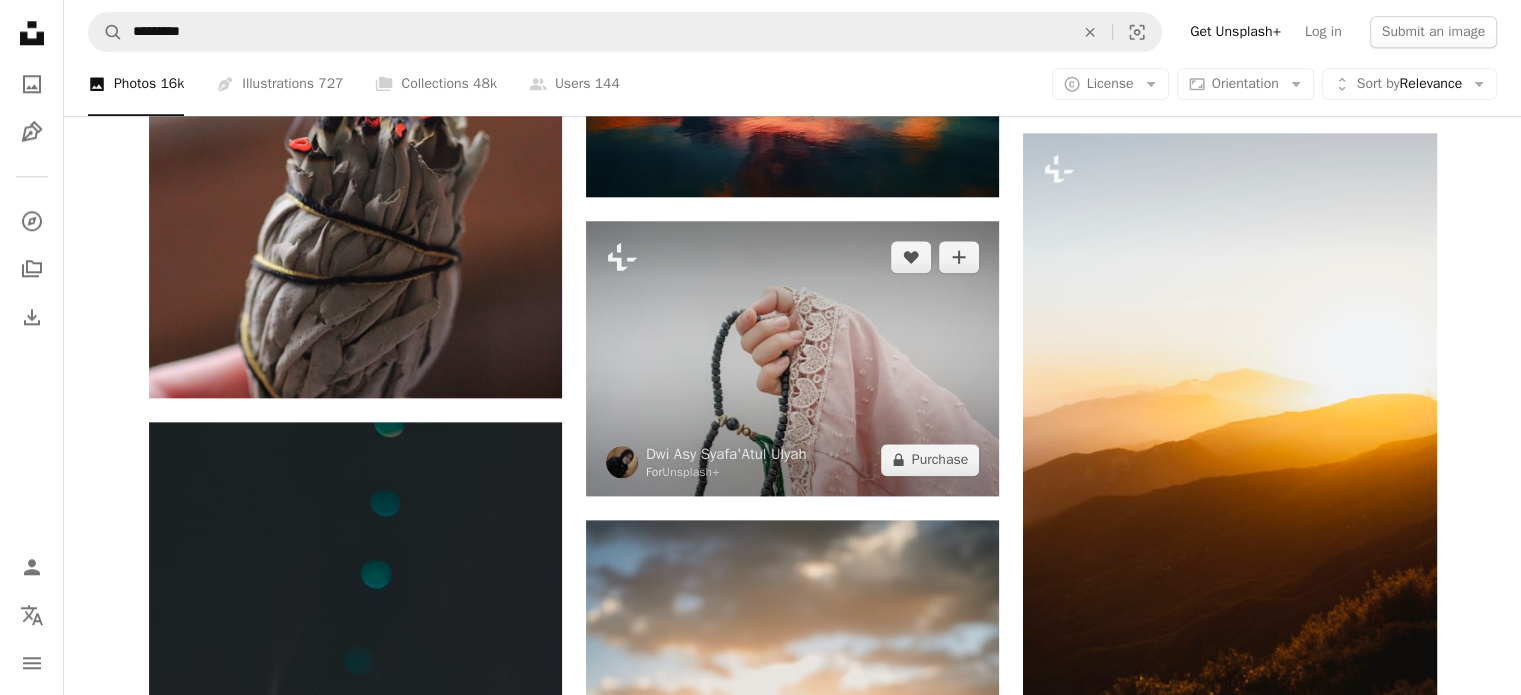 click at bounding box center (792, 358) 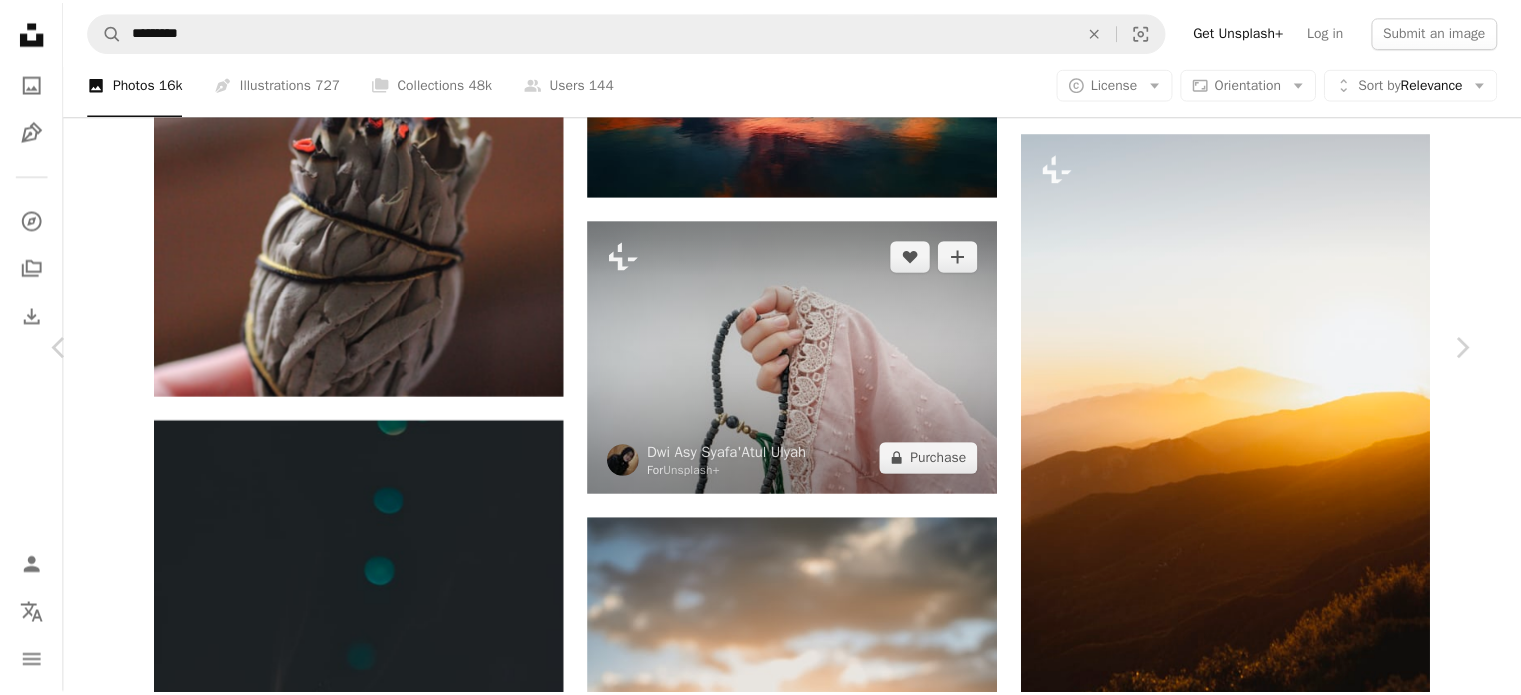 scroll, scrollTop: 1000, scrollLeft: 0, axis: vertical 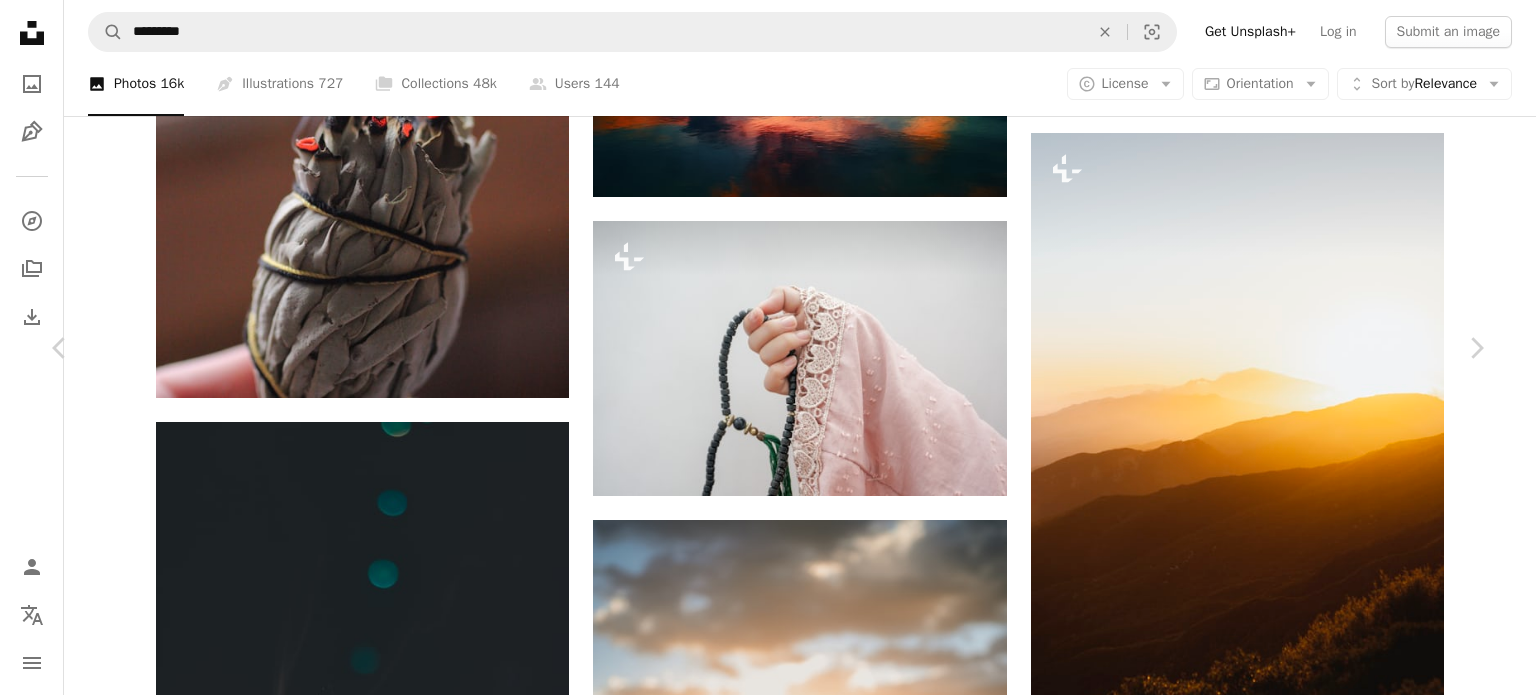 click on "An X shape Chevron left Chevron right [PERSON] For  Unsplash+ A heart A plus sign Edit image   Plus sign for Unsplash+ A lock   Purchase Zoom in A forward-right arrow Share More Actions Calendar outlined Published on  March 27, 2023 Safety Licensed under the  Unsplash+ License islamic islam muslim girl spiritual islamic background pray muslim faith praying spirituality religion islamic prayer religions pray muslim prayer beads misbaha Public domain images From this series Plus sign for Unsplash+ Plus sign for Unsplash+ Plus sign for Unsplash+ Plus sign for Unsplash+ Plus sign for Unsplash+ Plus sign for Unsplash+ Plus sign for Unsplash+ Plus sign for Unsplash+ Plus sign for Unsplash+ Plus sign for Unsplash+ Related images Plus sign for Unsplash+ A heart A plus sign [PERSON] For  Unsplash+ A lock   Purchase Plus sign for Unsplash+ A heart A plus sign Getty Images For  Unsplash+ A lock   Purchase Plus sign for Unsplash+ A heart A plus sign [PERSON] For  Unsplash+ A lock   Purchase Plus sign for Unsplash+ A heart A plus sign [PERSON] For  Unsplash+ A lock   Purchase Plus sign for Unsplash+ A heart A plus sign [PERSON] For  Unsplash+ A lock   Purchase Plus sign for Unsplash+" at bounding box center (768, 5997) 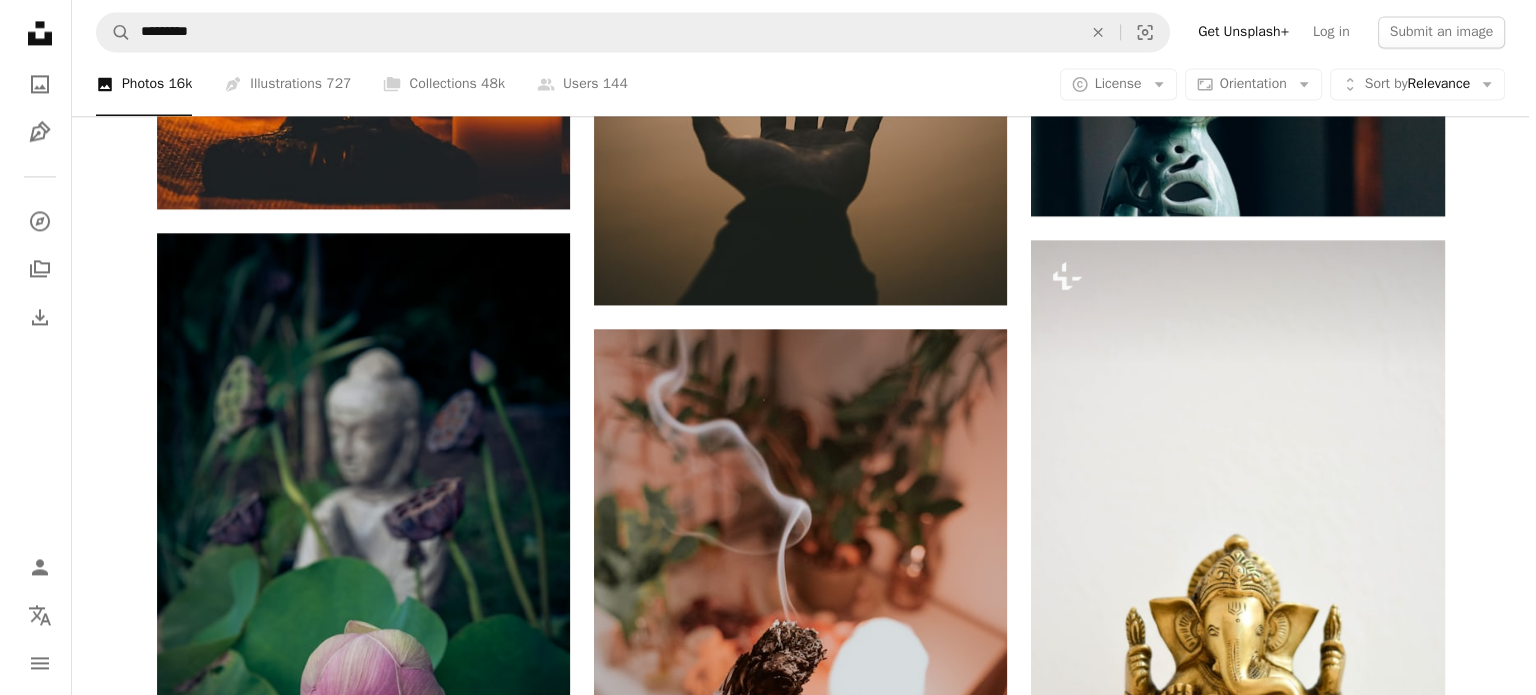scroll, scrollTop: 3300, scrollLeft: 0, axis: vertical 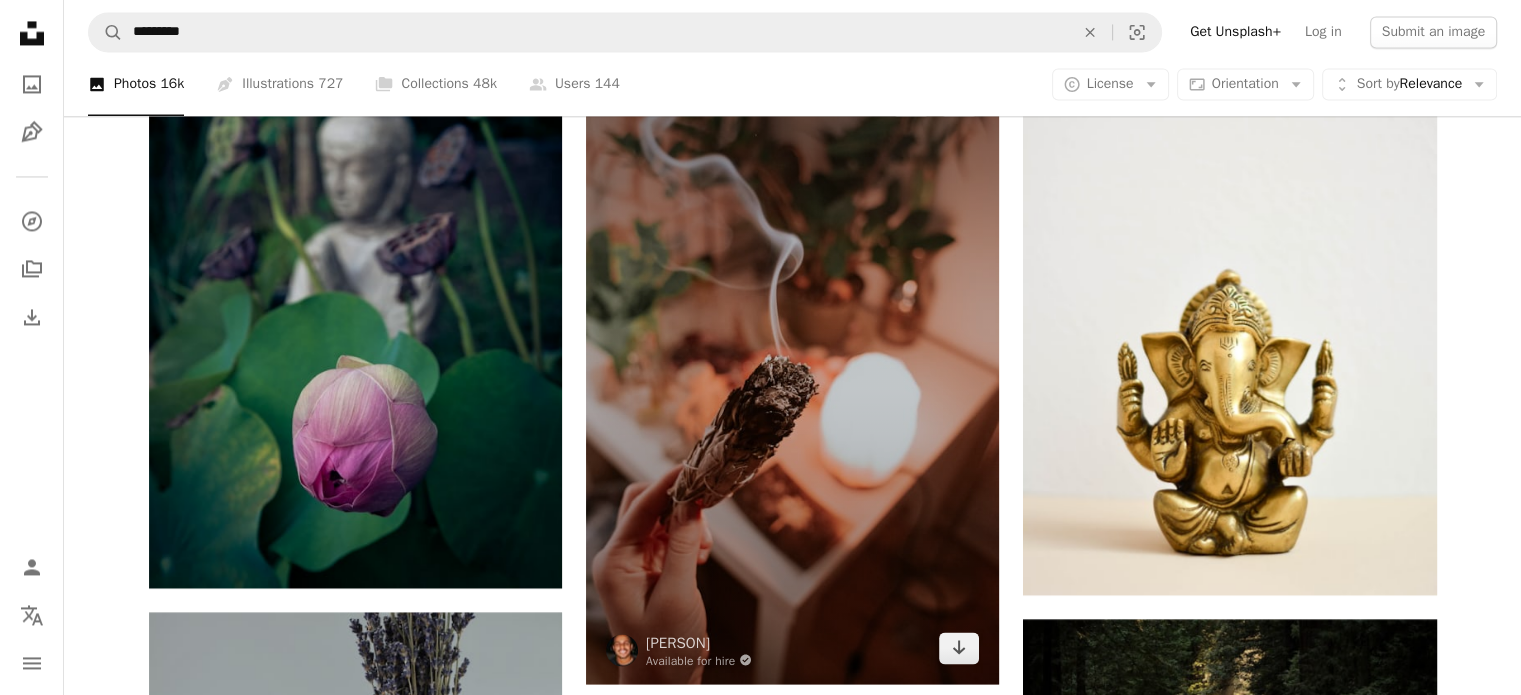 click at bounding box center [792, 374] 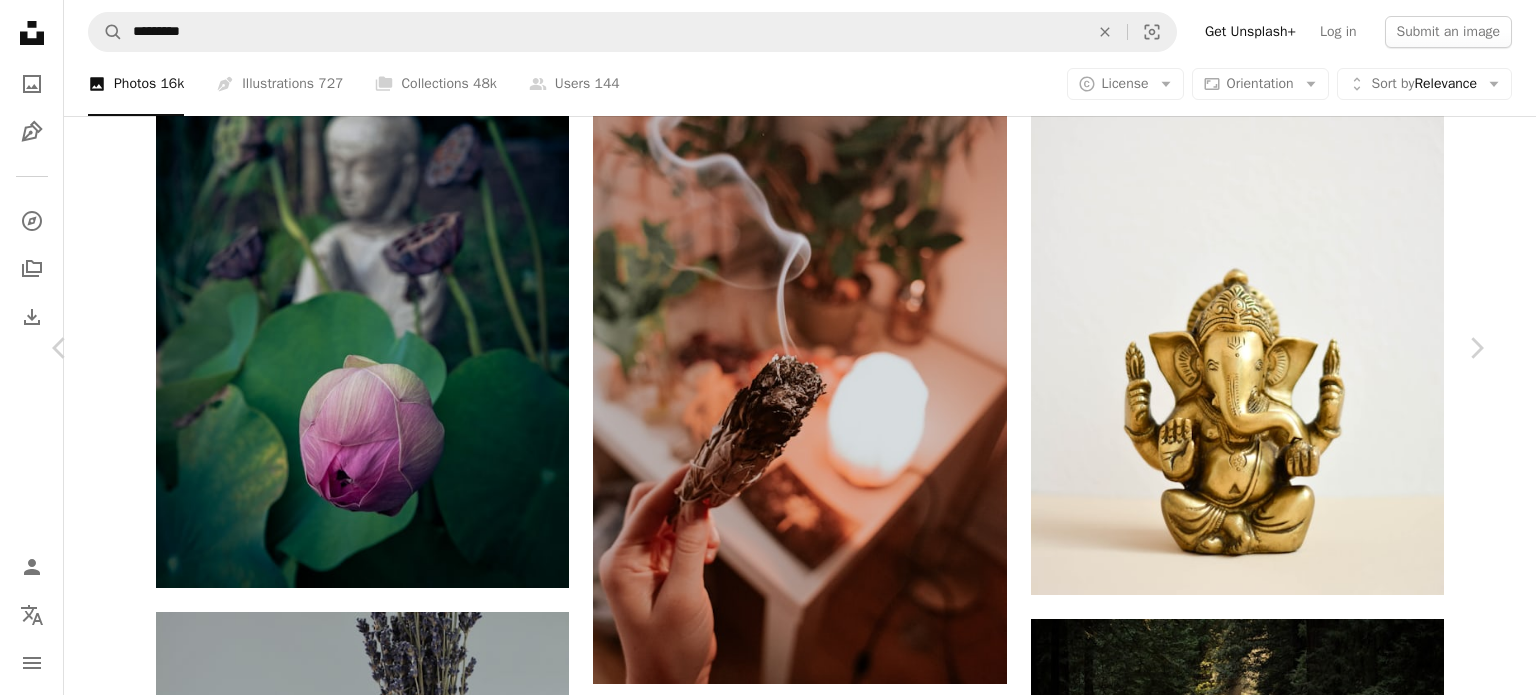 click on "Download free" at bounding box center [1287, 4597] 